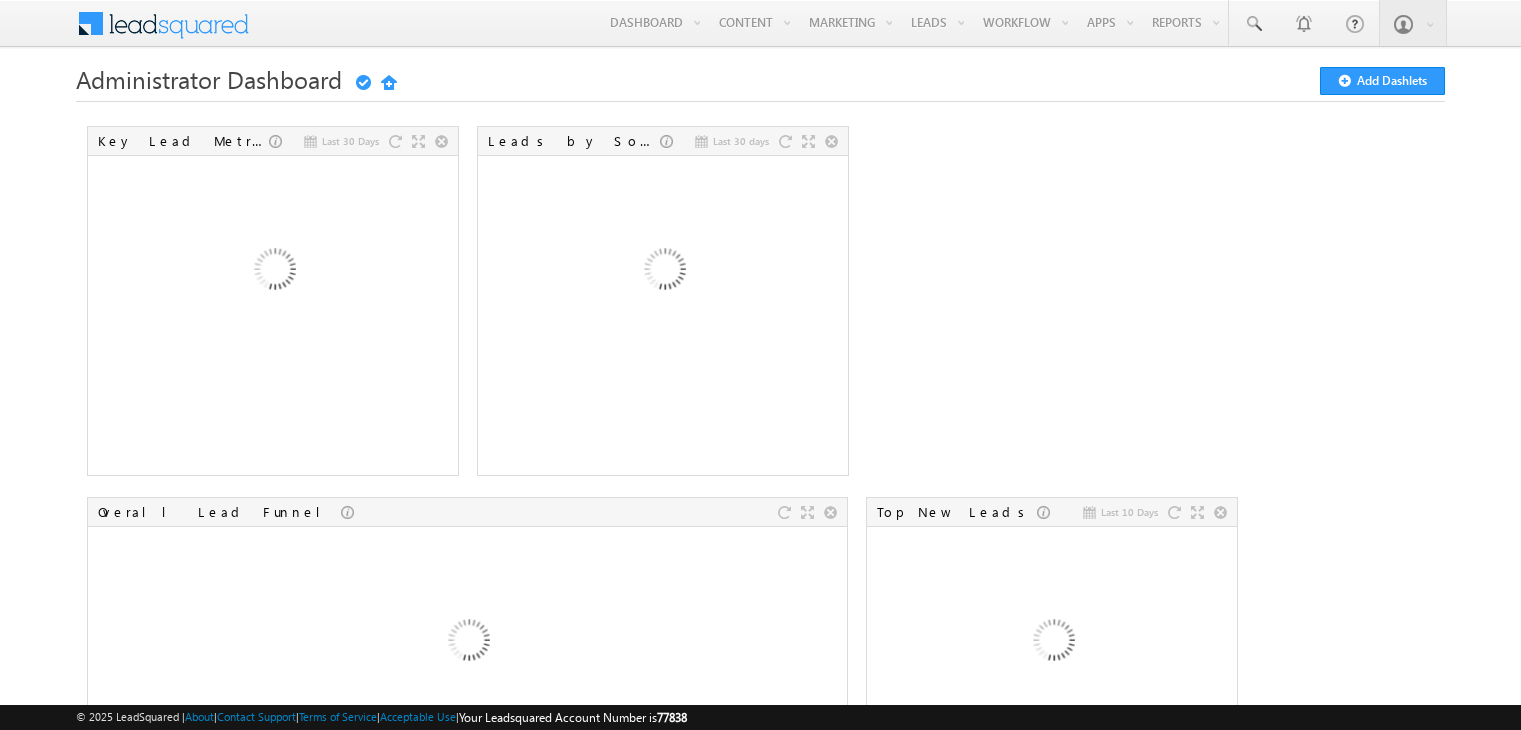 scroll, scrollTop: 0, scrollLeft: 0, axis: both 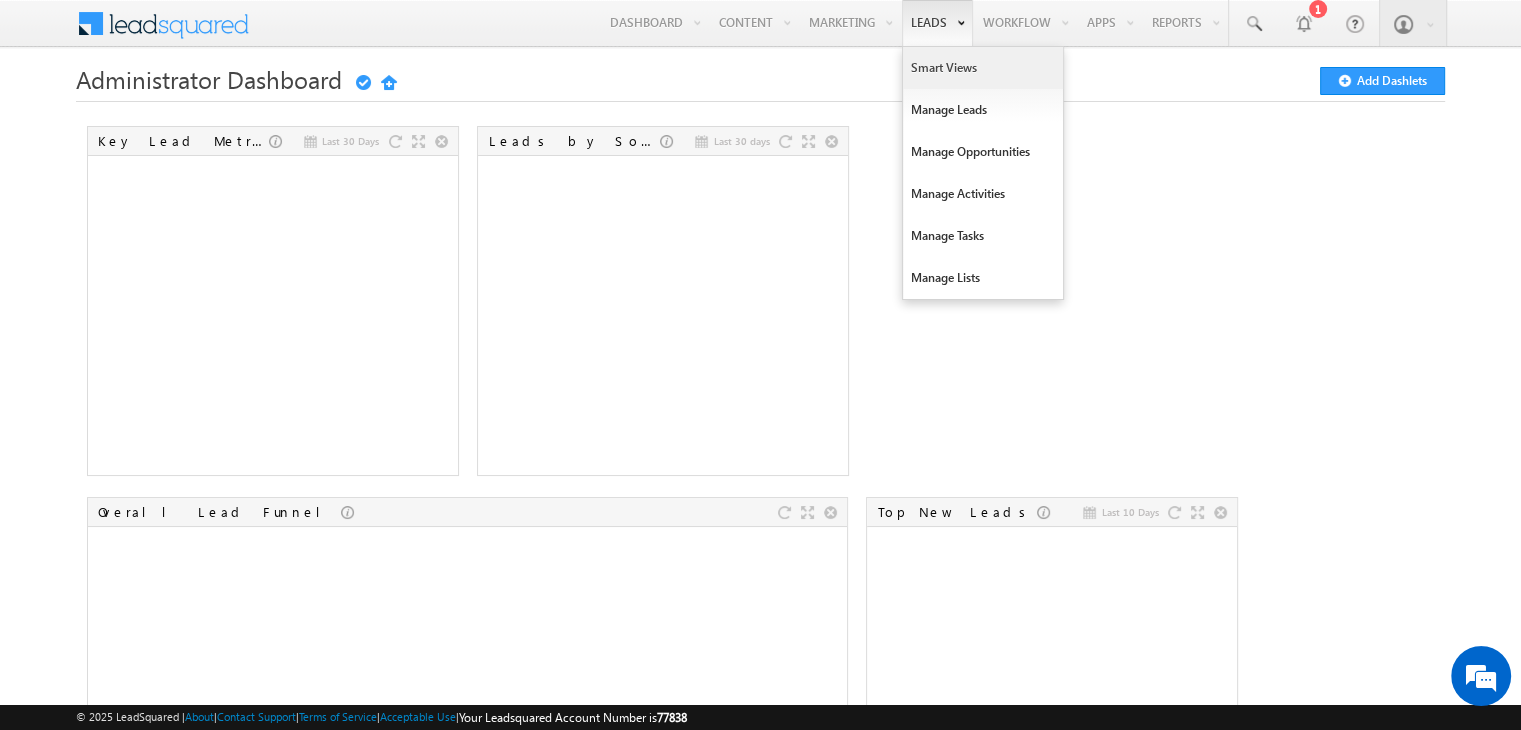 click on "Smart Views" at bounding box center (983, 68) 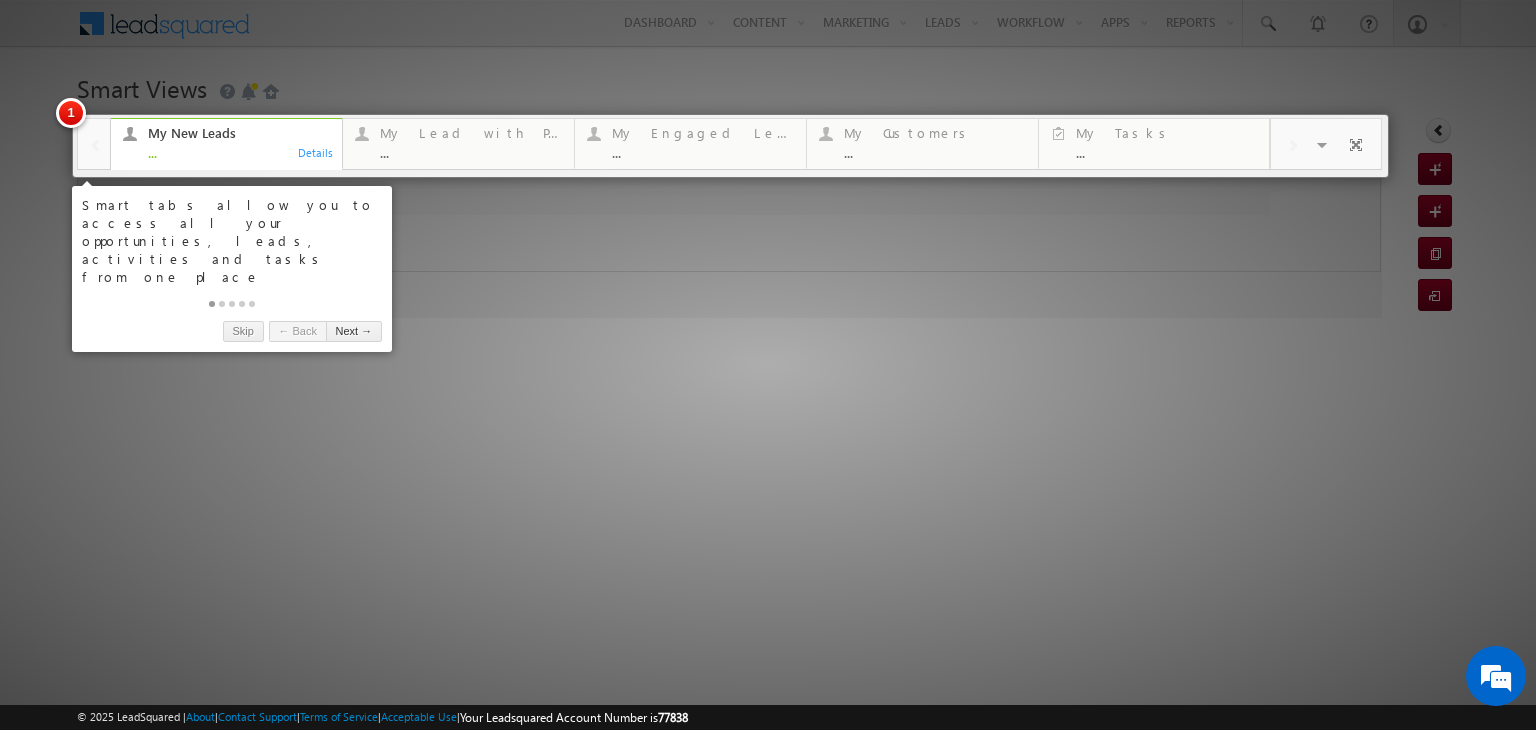 scroll, scrollTop: 0, scrollLeft: 0, axis: both 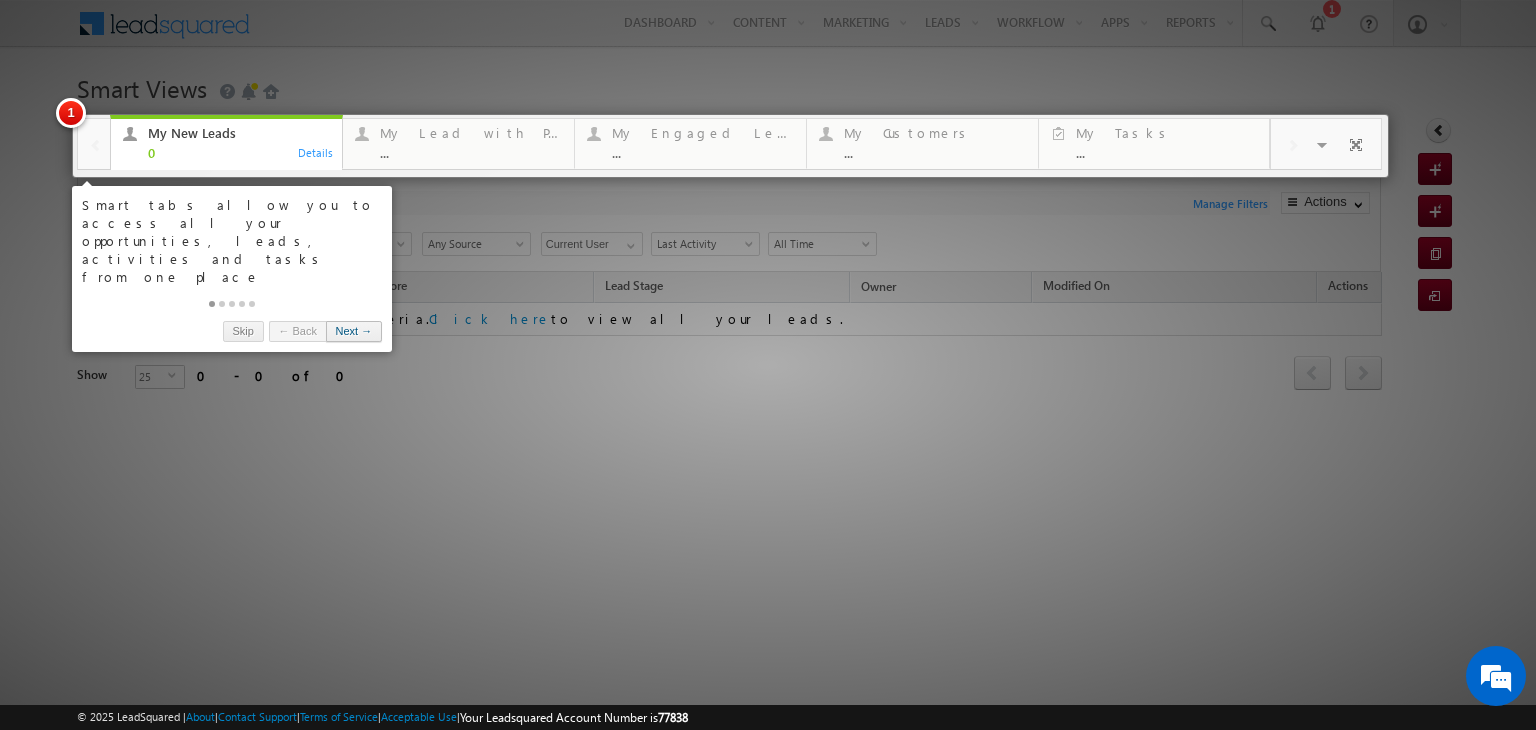 click on "Next →" at bounding box center [354, 331] 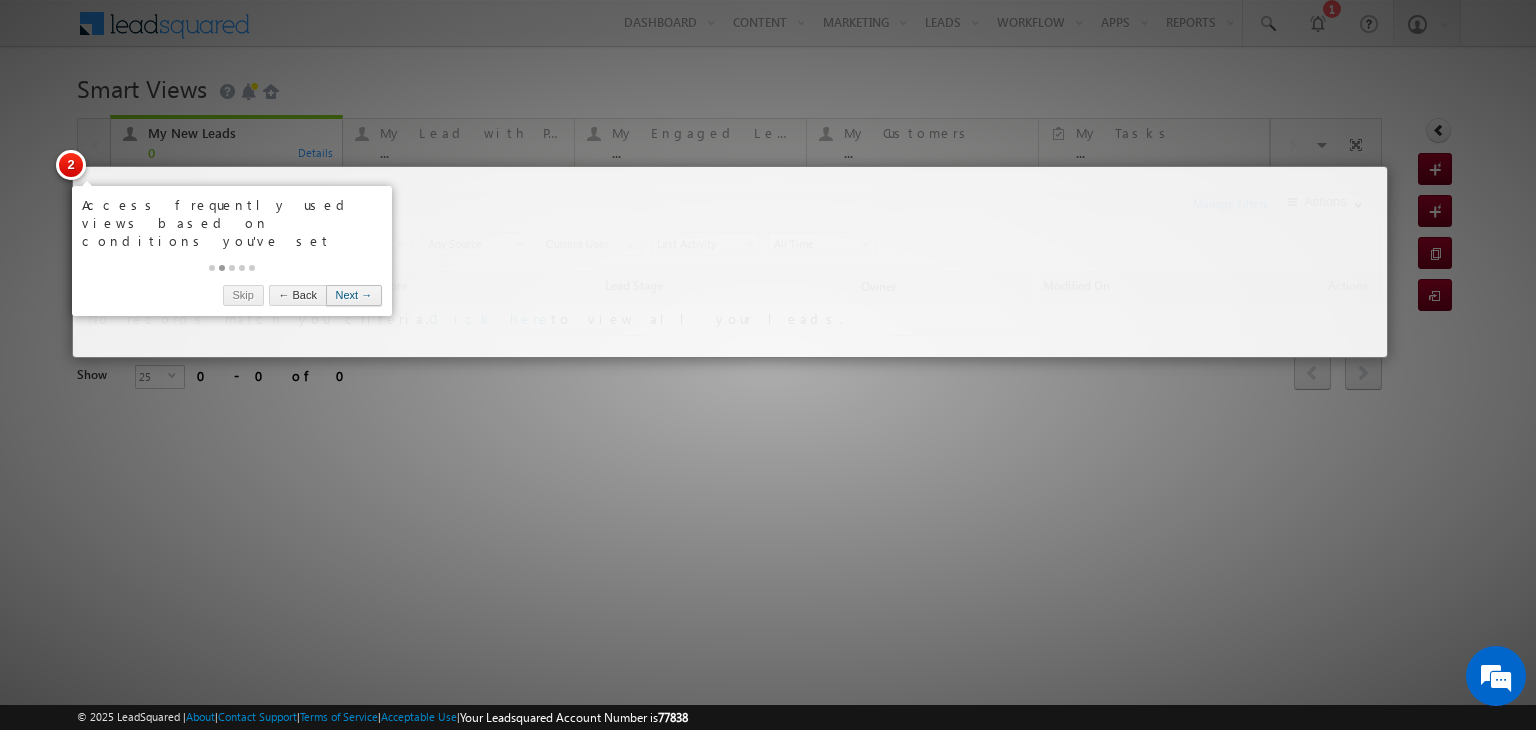 click on "Next →" at bounding box center [354, 295] 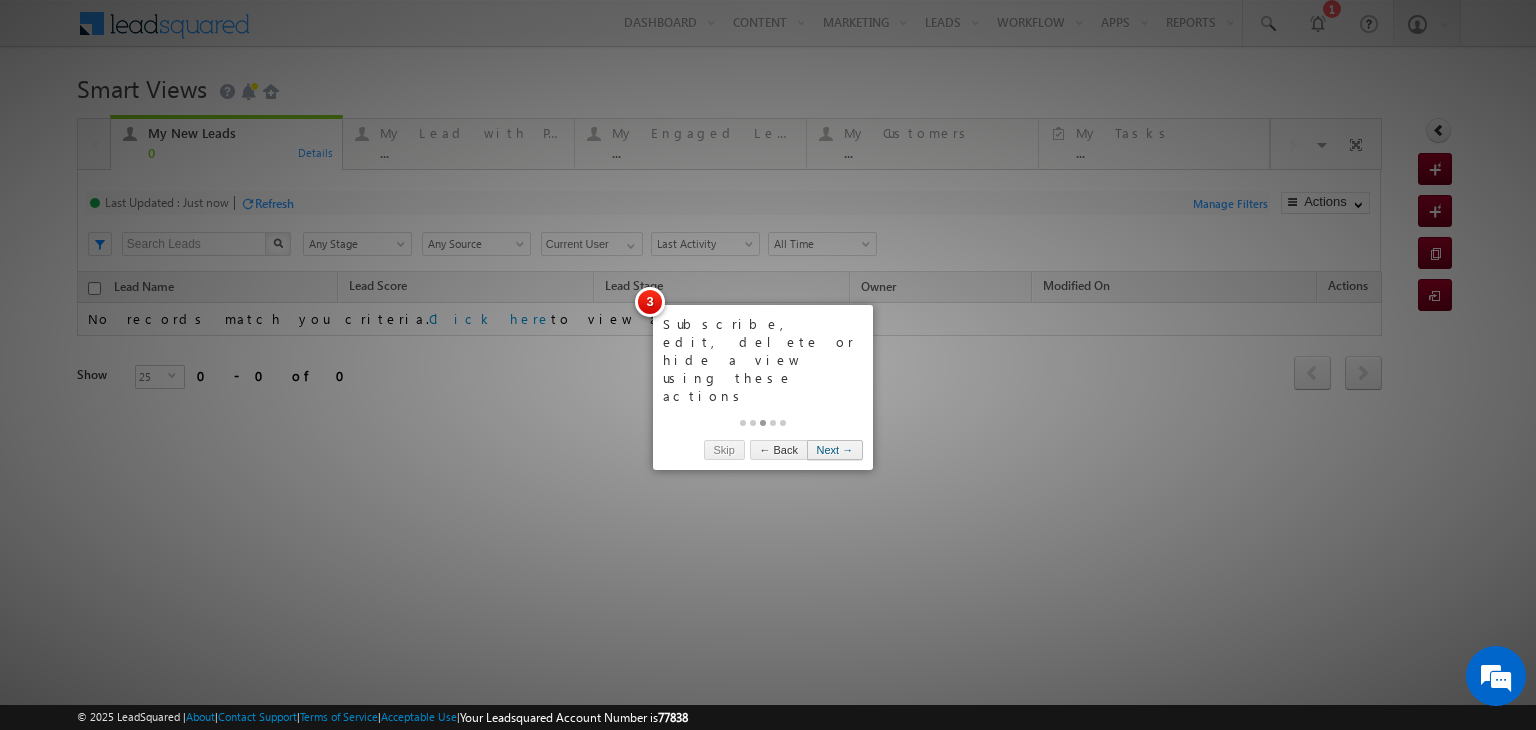 click on "Next →" at bounding box center (835, 450) 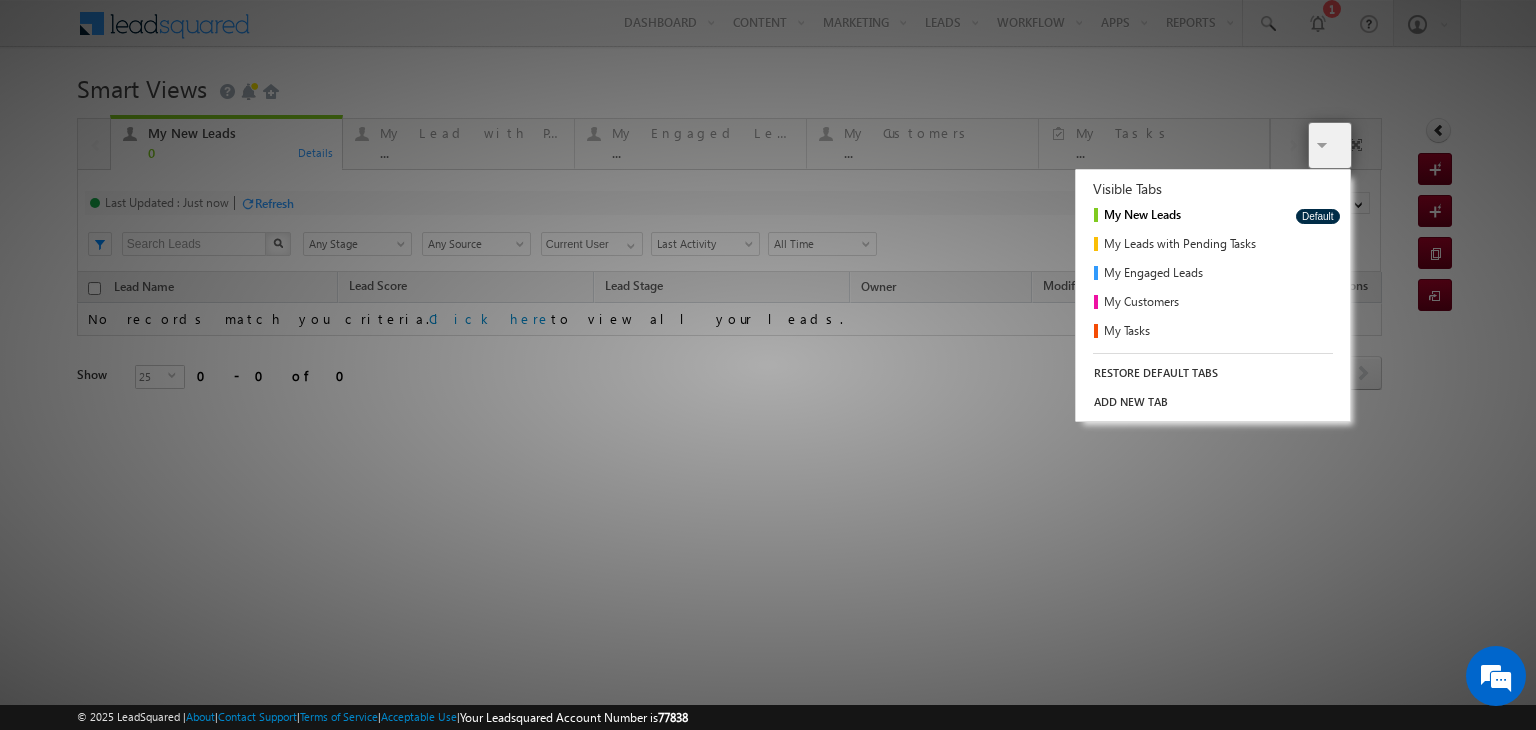 scroll, scrollTop: 0, scrollLeft: 0, axis: both 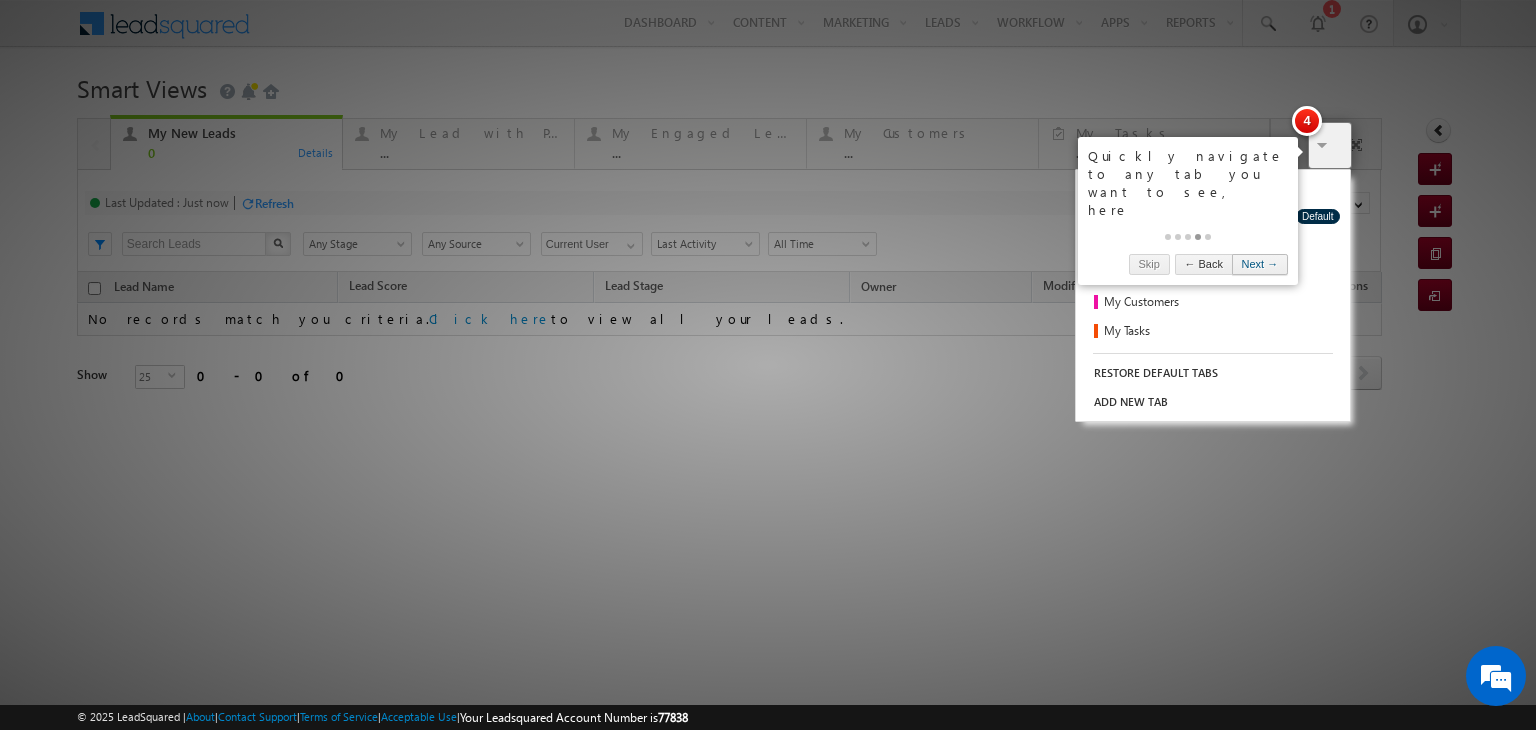 click on "Next →" at bounding box center (1260, 264) 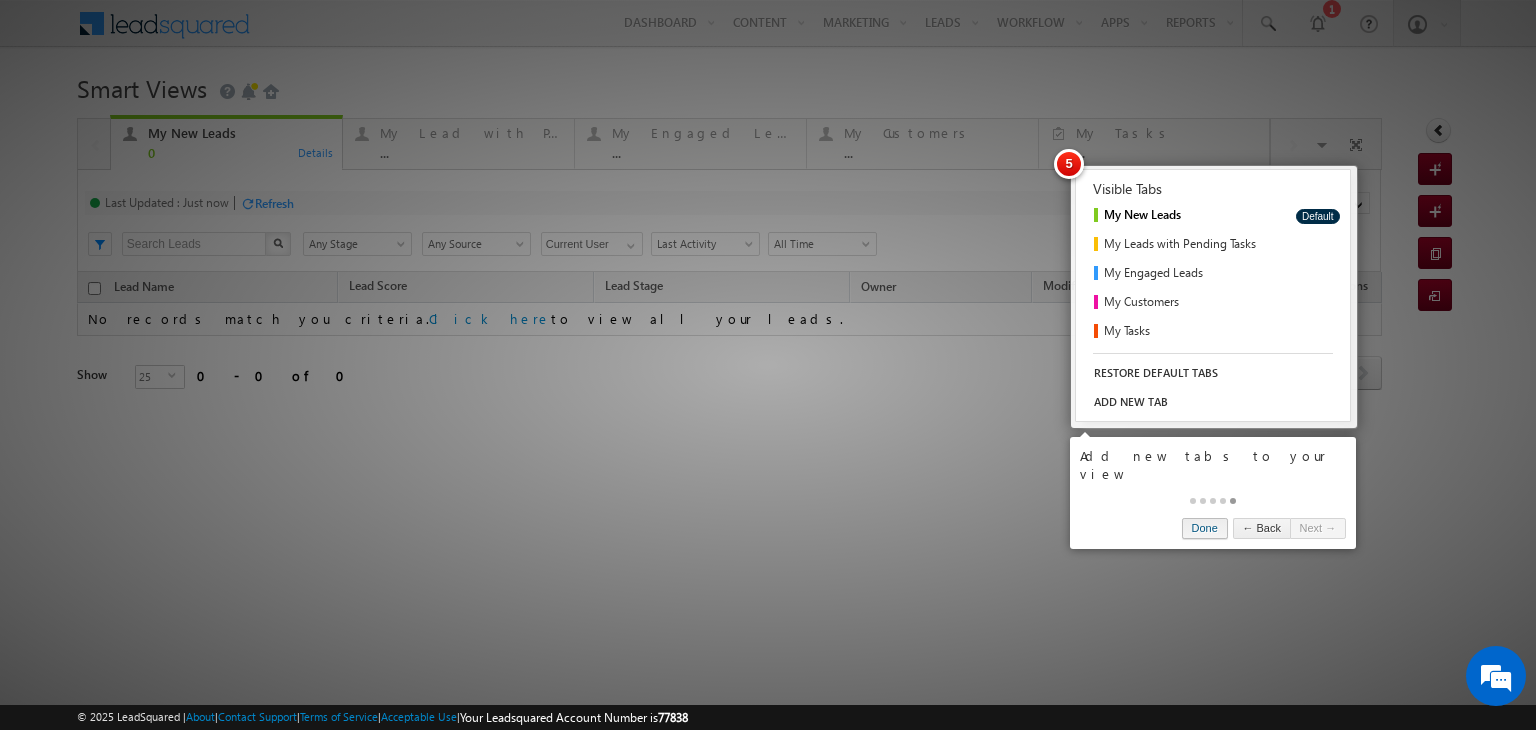 click on "Done" at bounding box center (1205, 528) 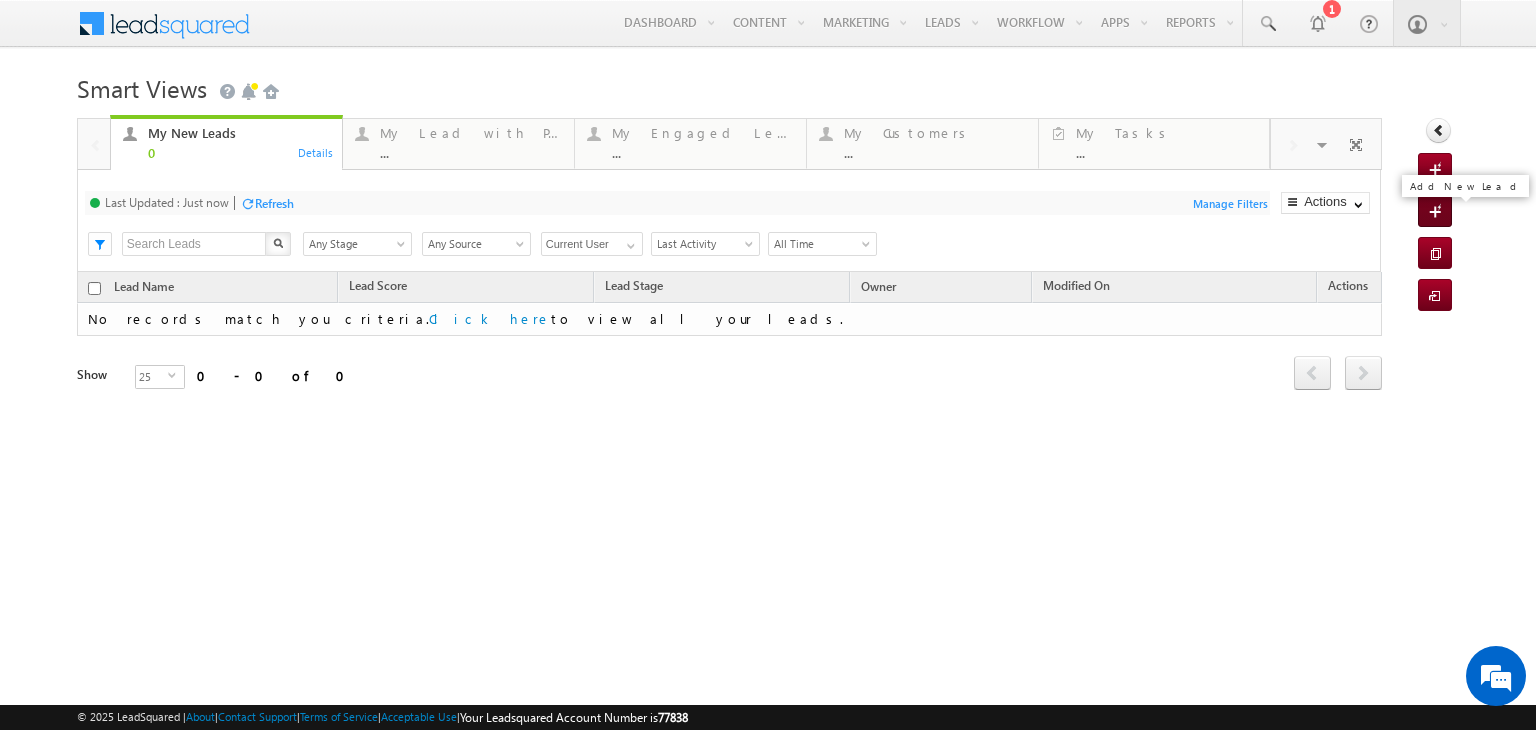 click on "Add New Lead" at bounding box center (1435, 211) 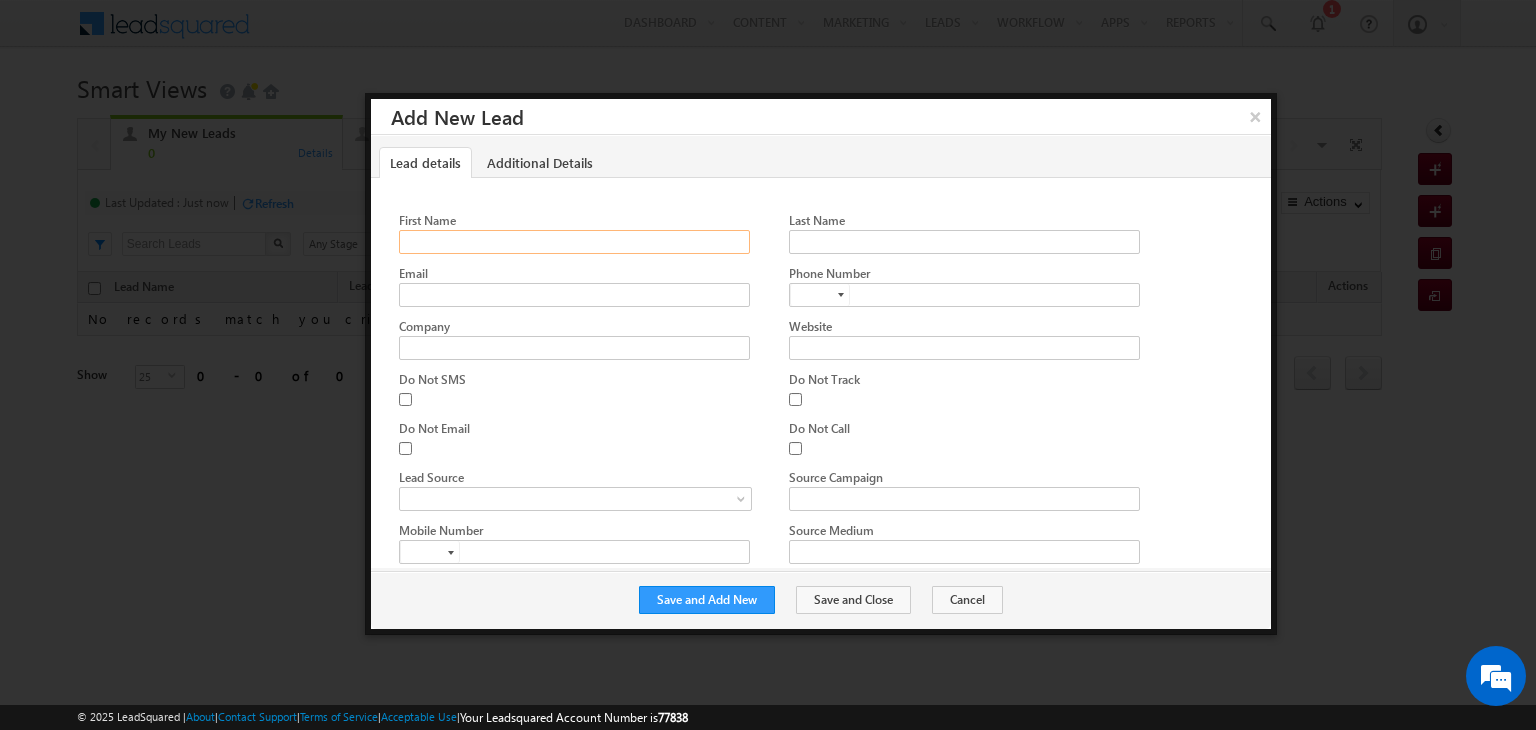 click on "First Name" at bounding box center (574, 242) 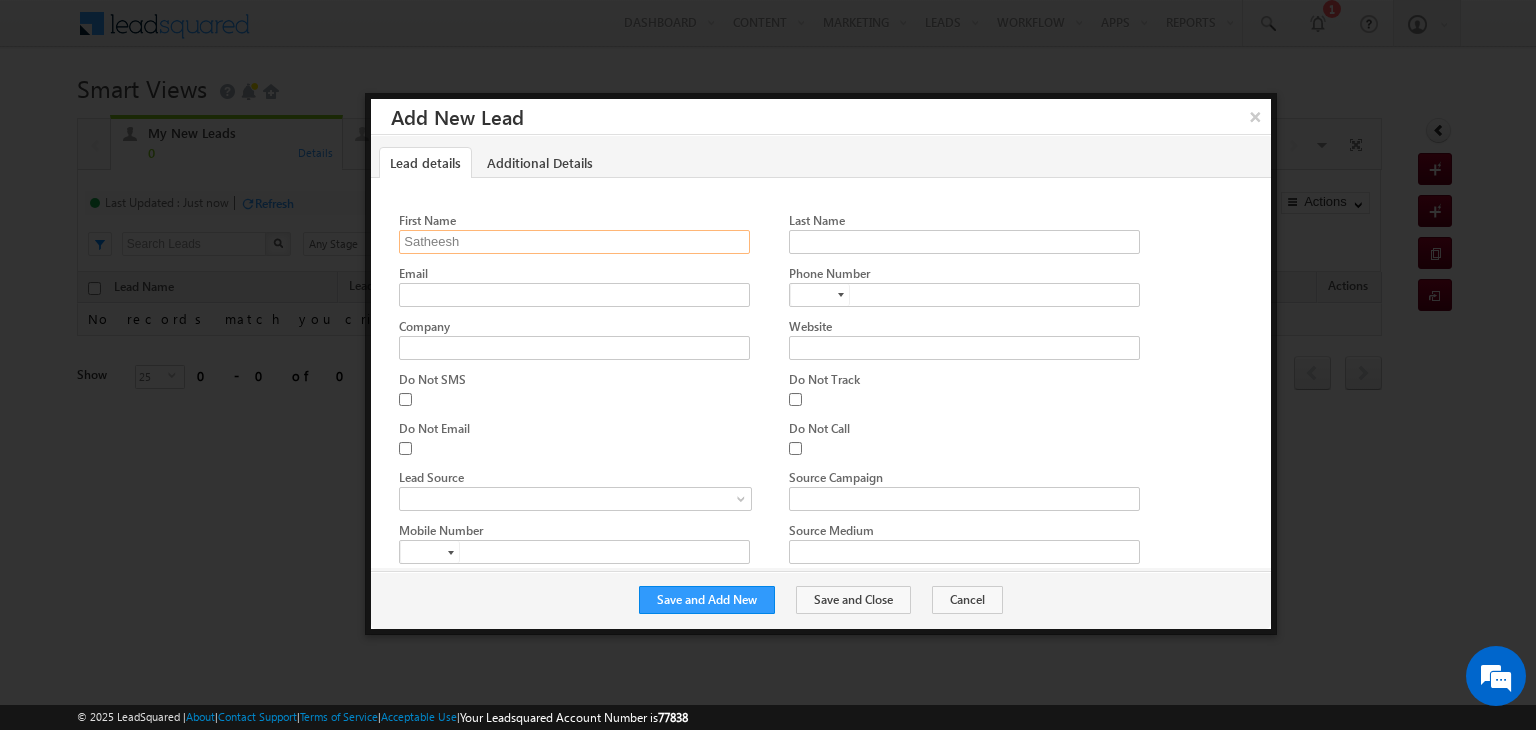 type on "Satheesh" 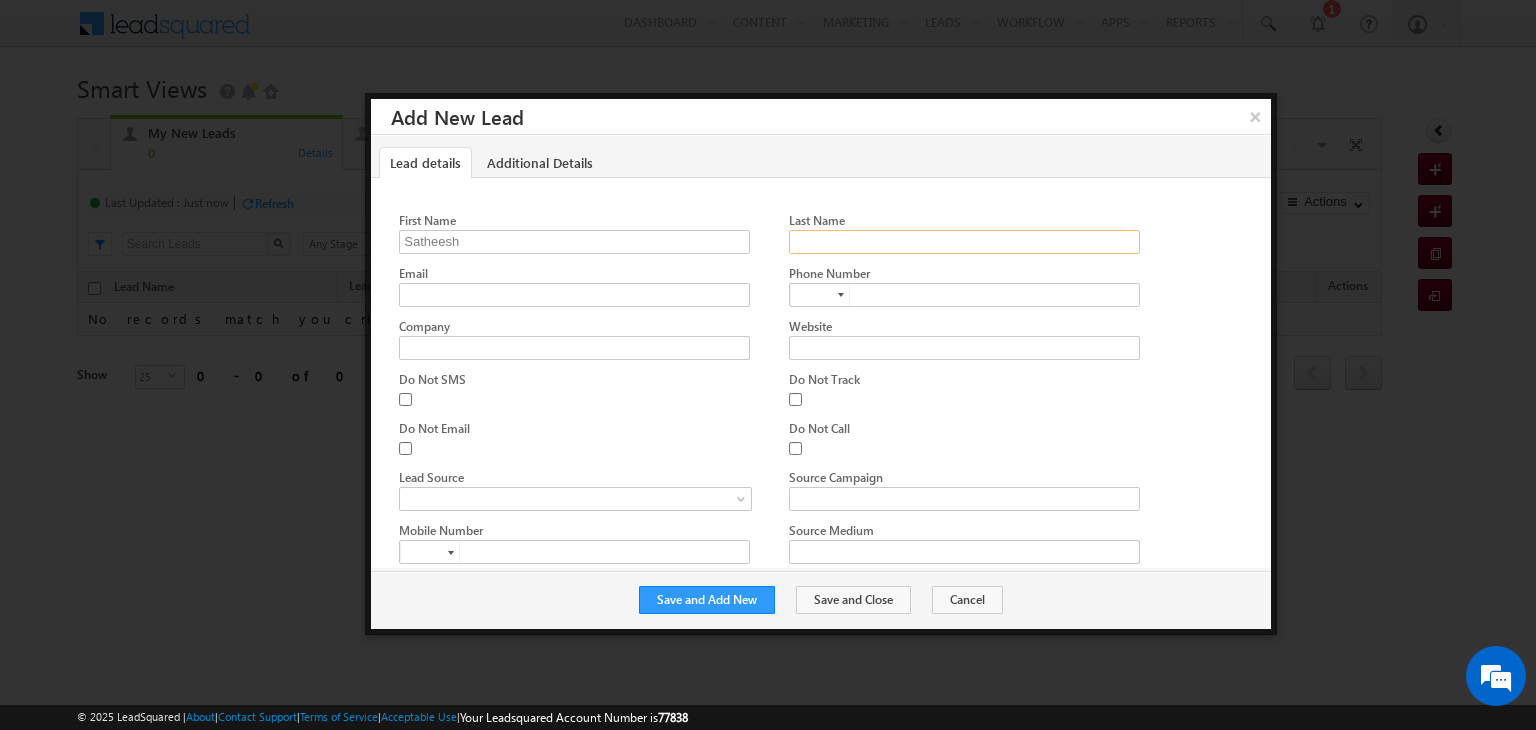 click on "Last Name" at bounding box center (964, 242) 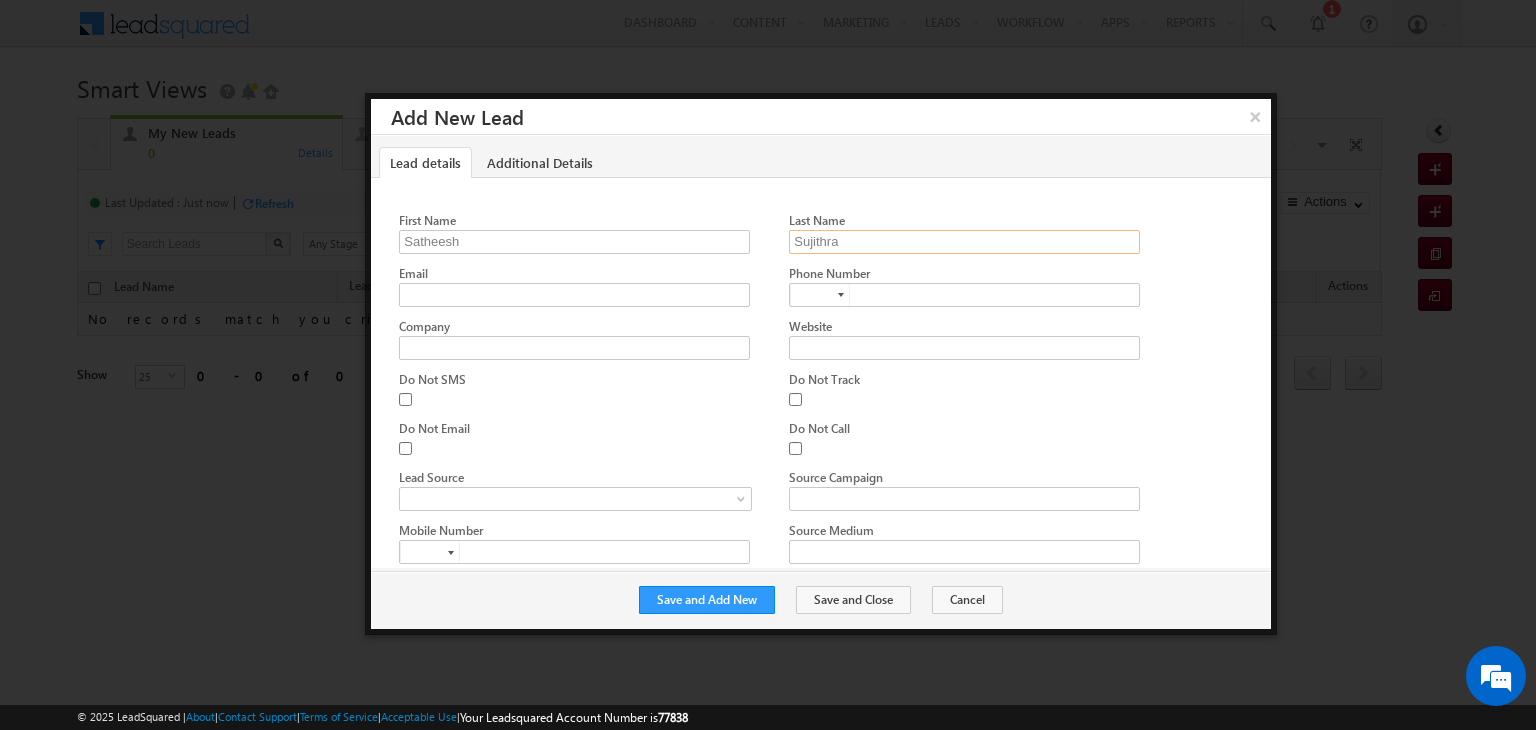 type on "Sujithra" 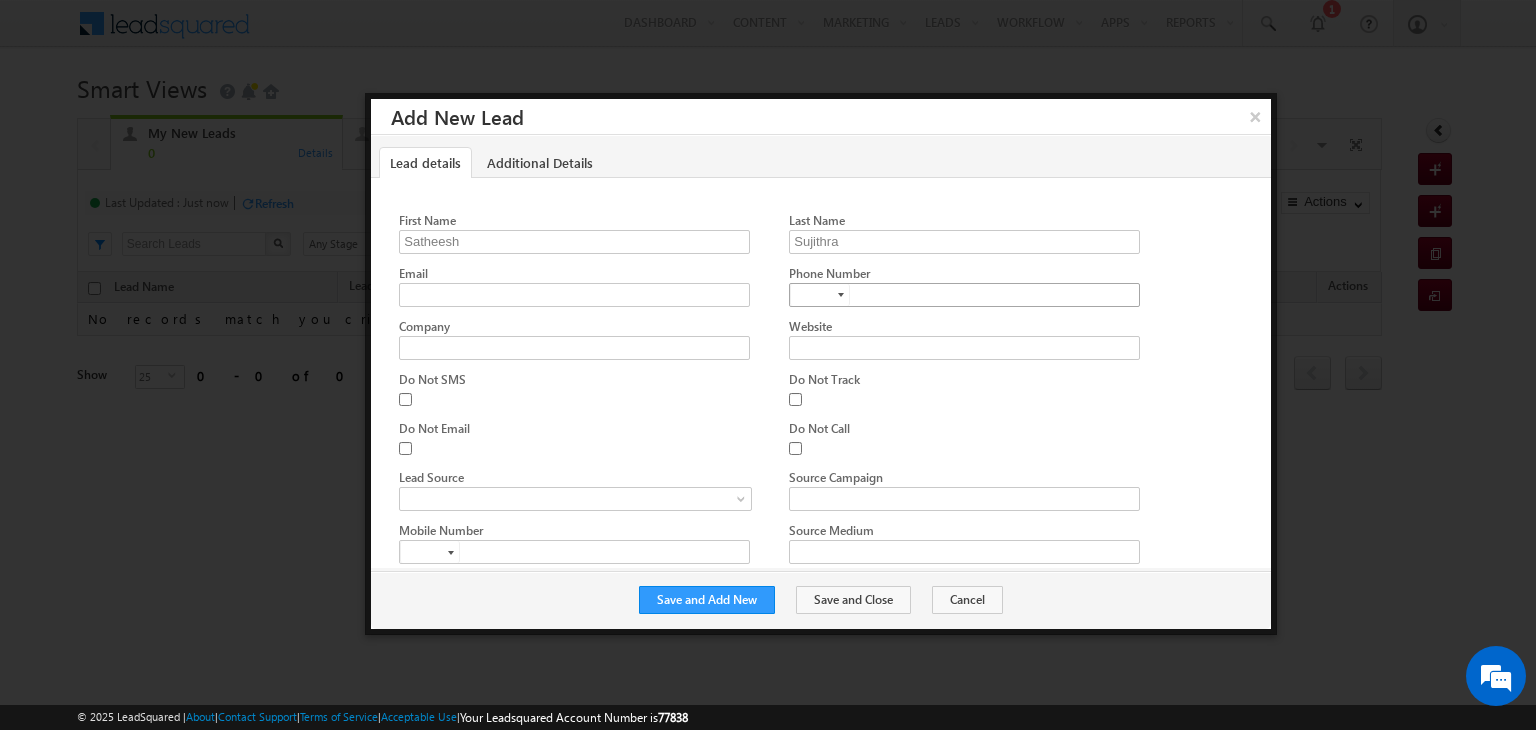 click at bounding box center [964, 295] 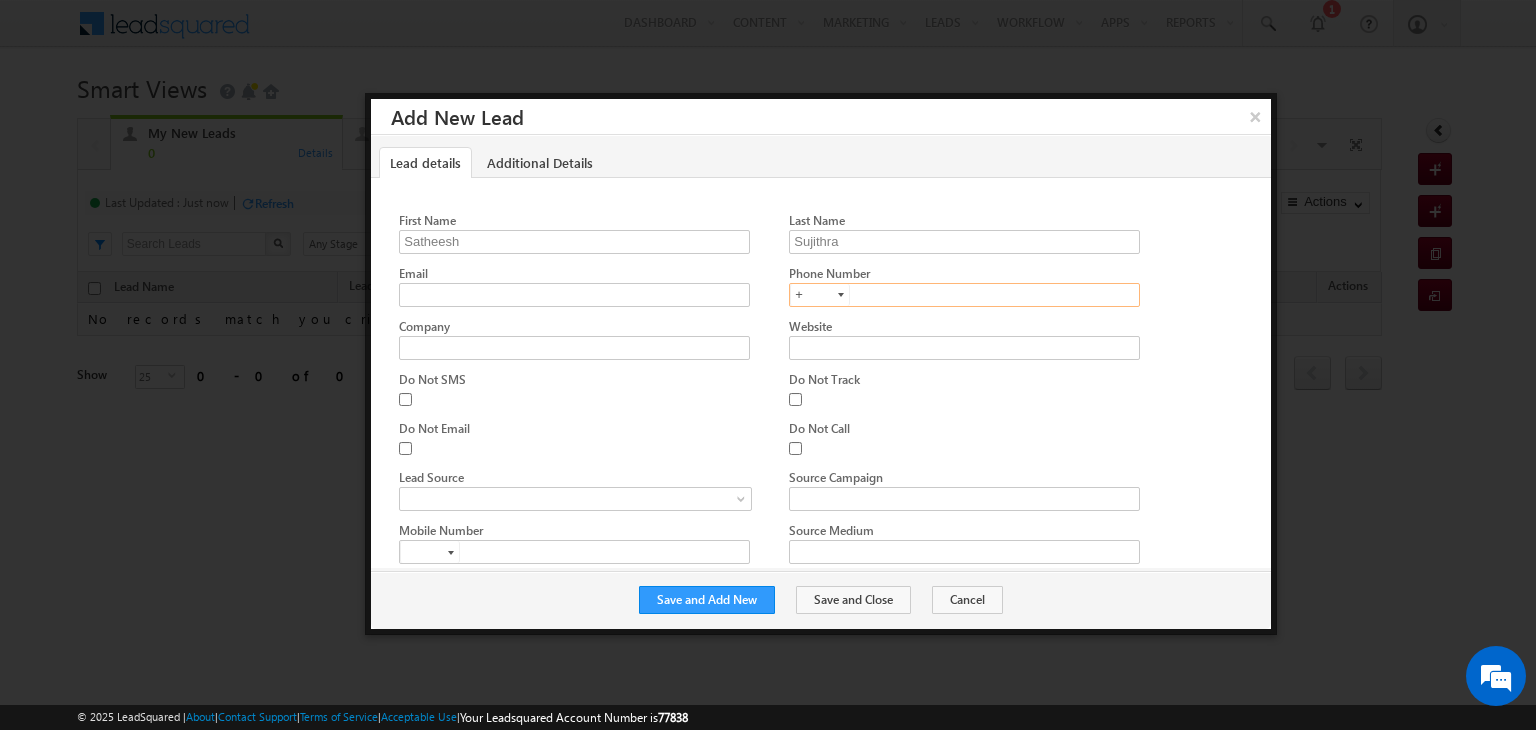 paste on "9600" 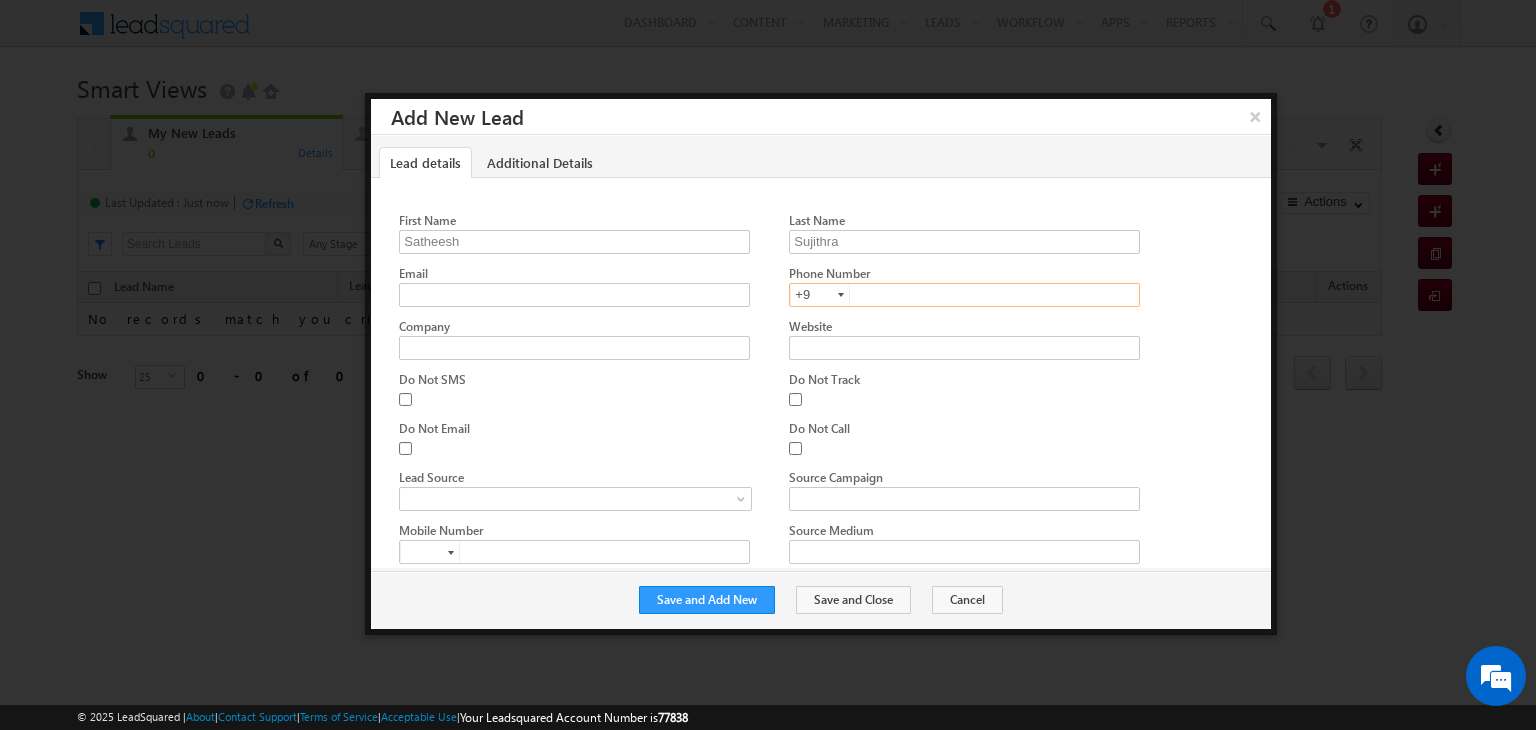 type on "+" 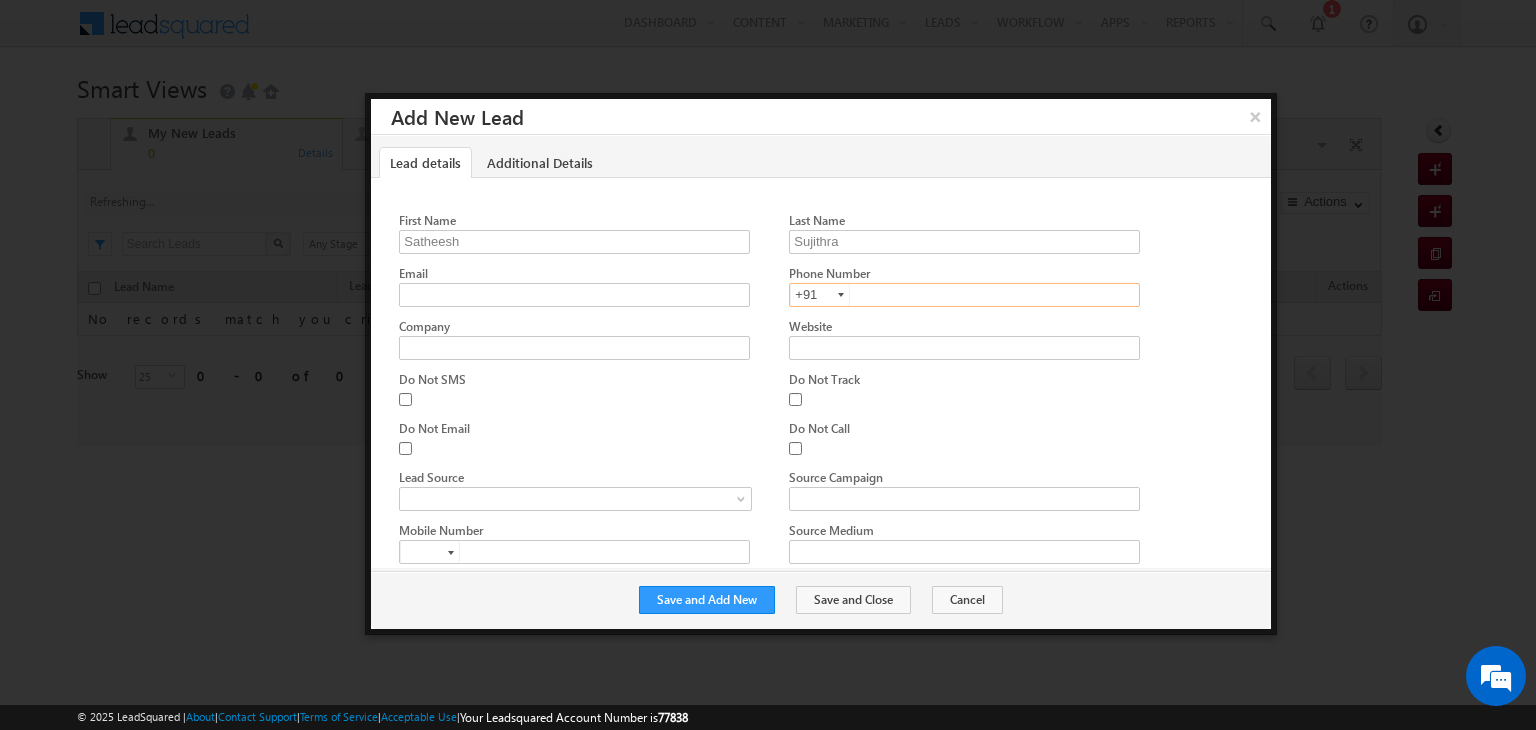 type on "+91" 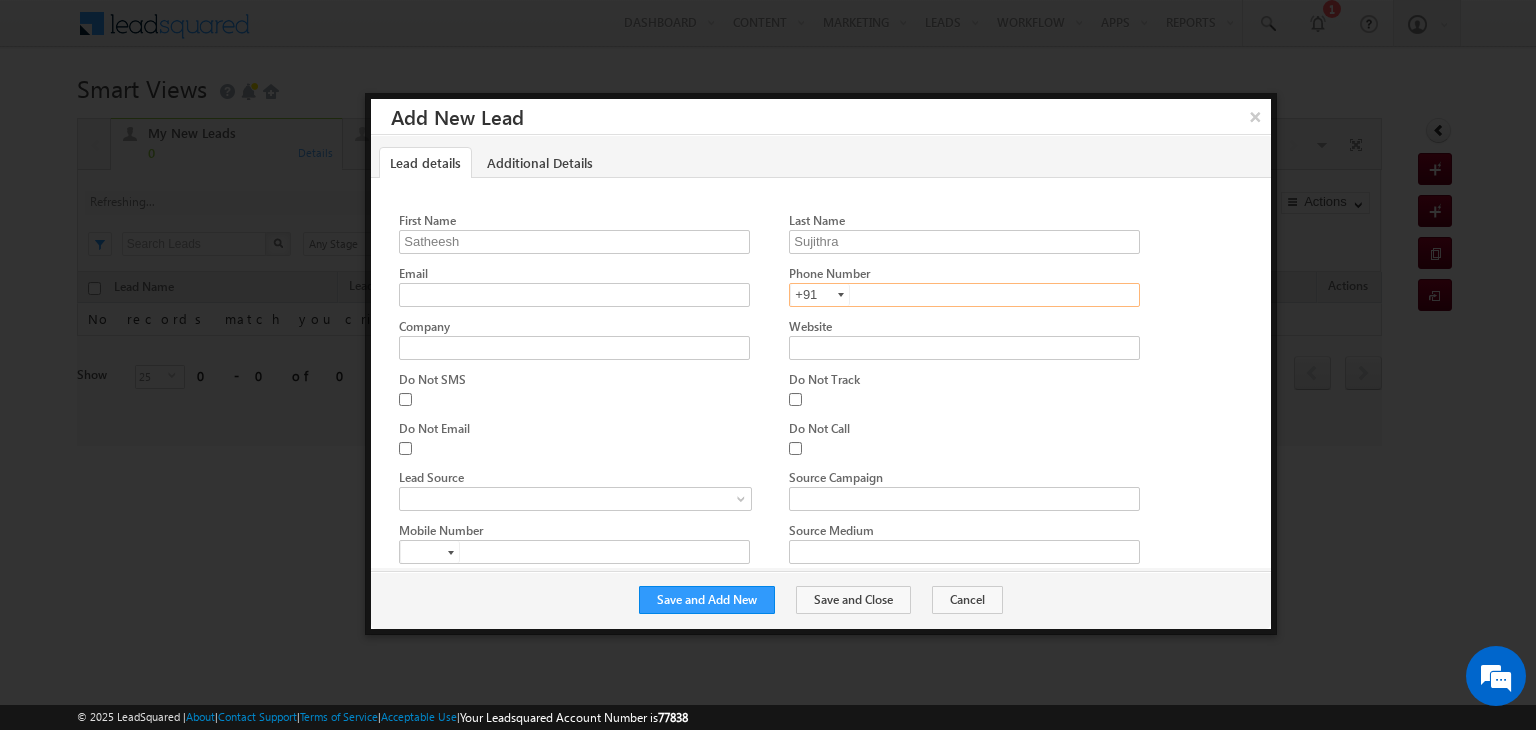 paste on "9600531565" 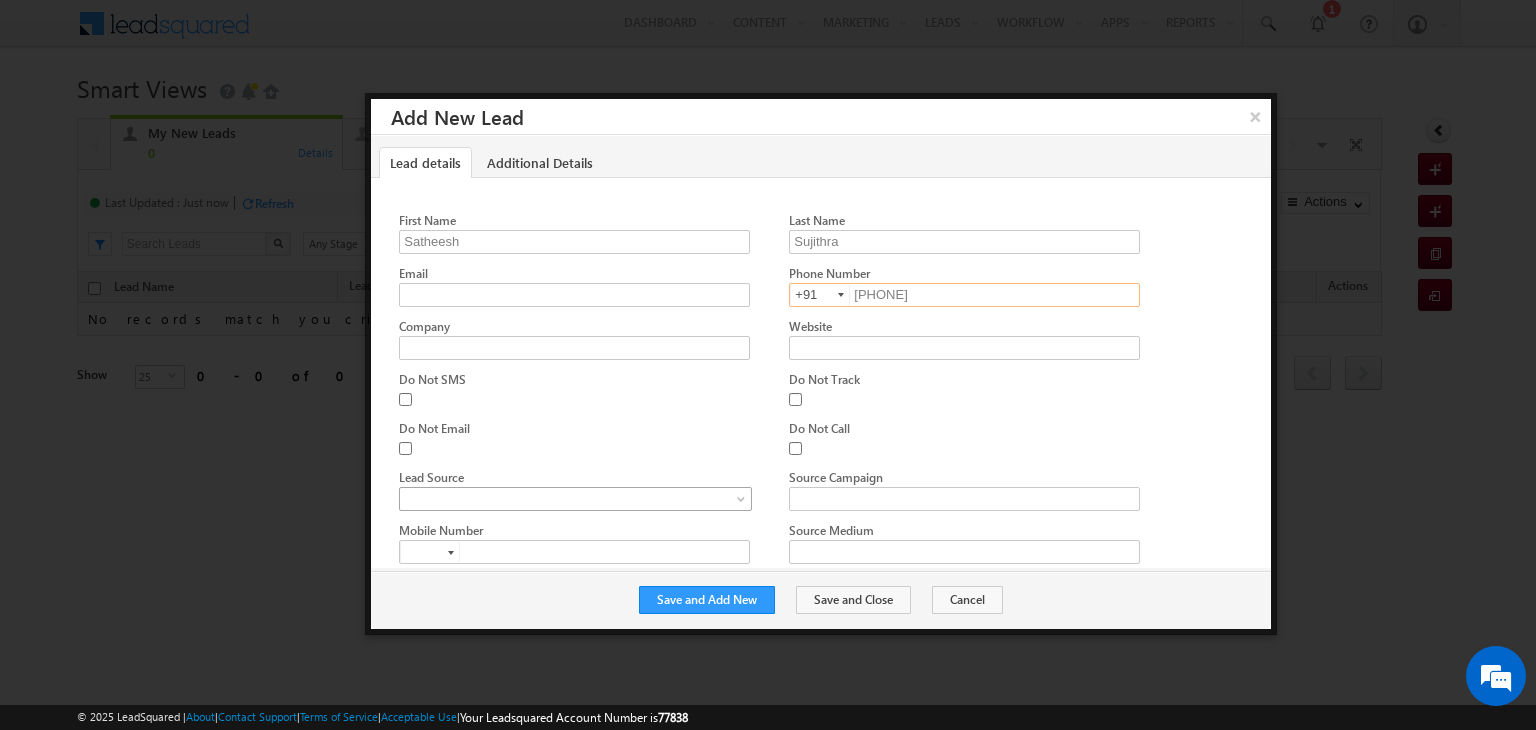 type on "9600531565" 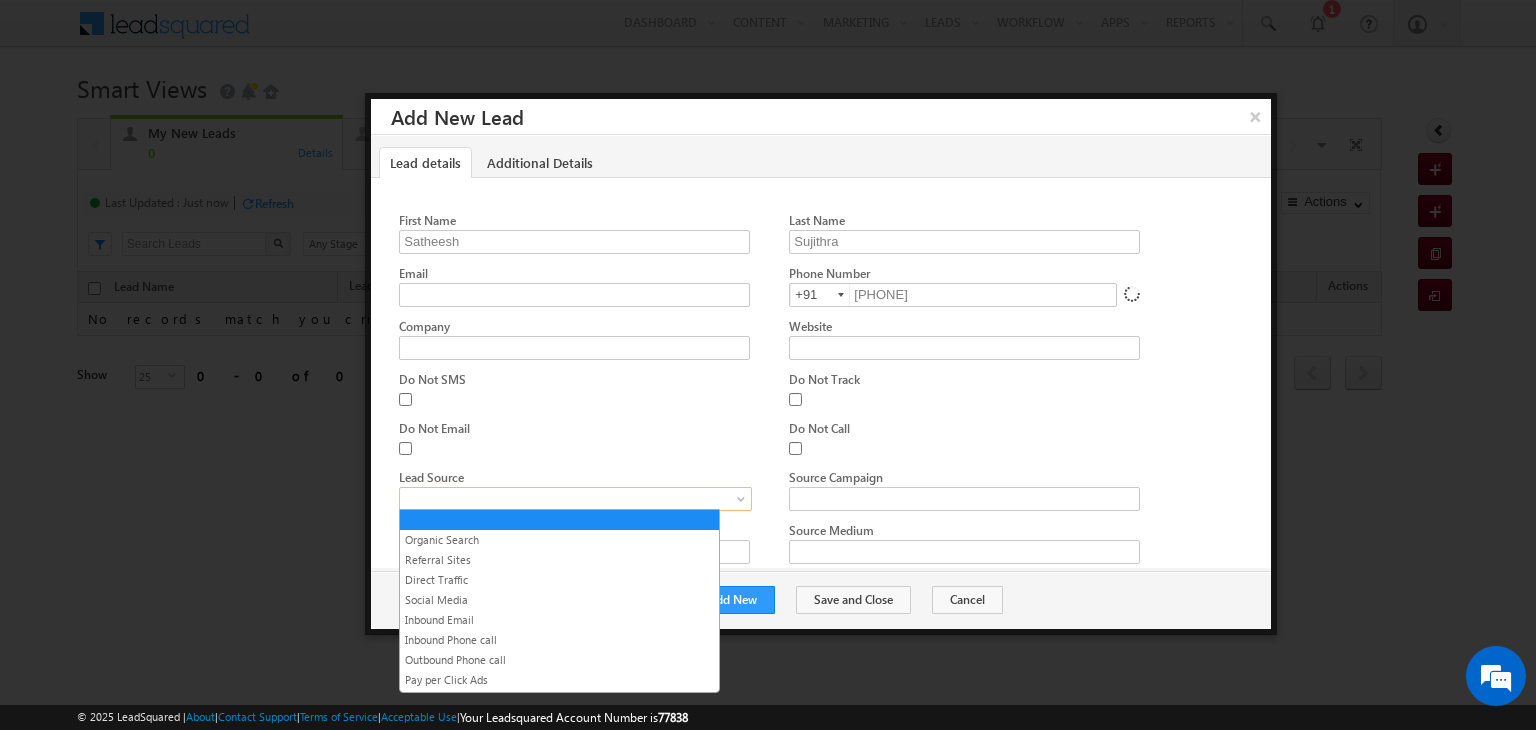 click at bounding box center [743, 503] 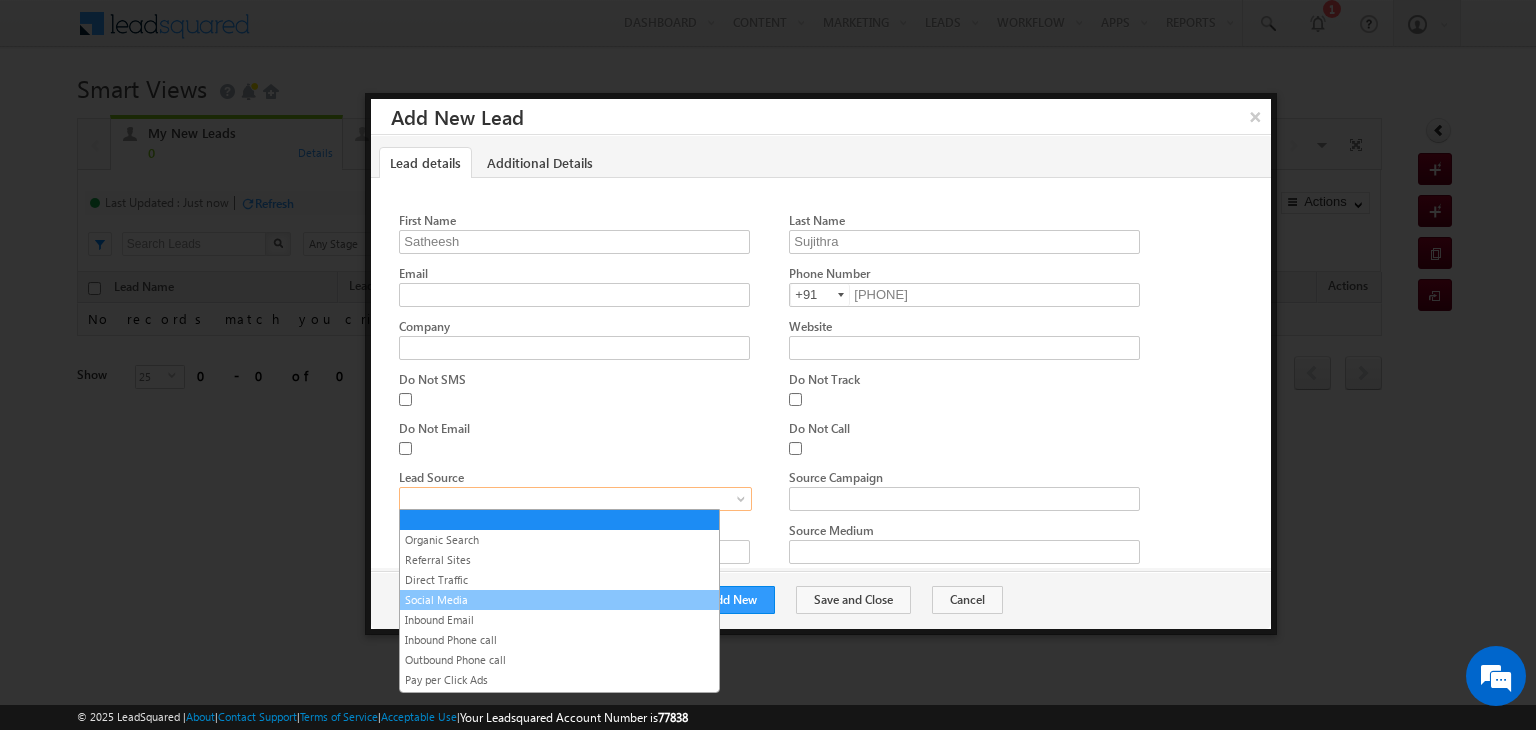 click on "Social Media" at bounding box center (559, 600) 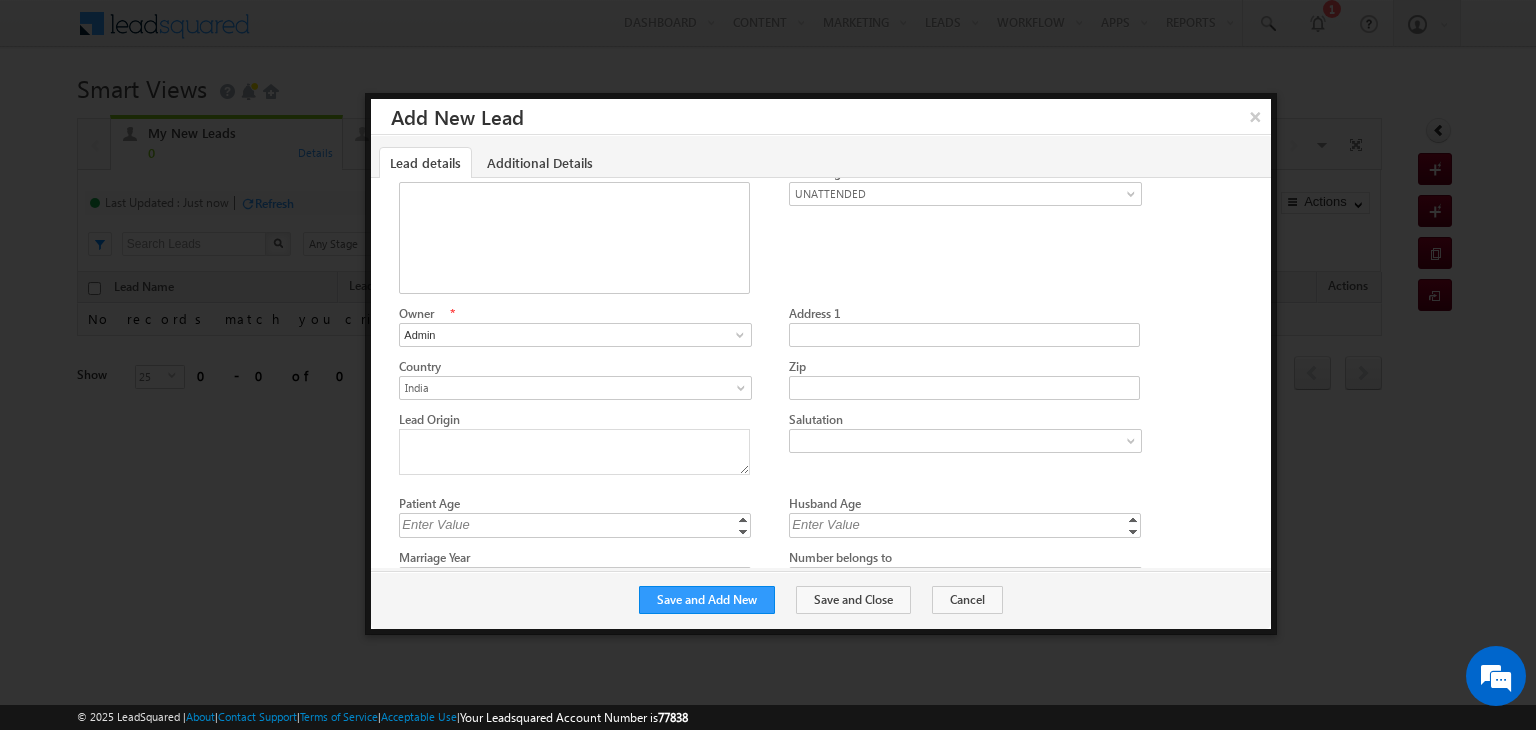 scroll, scrollTop: 311, scrollLeft: 0, axis: vertical 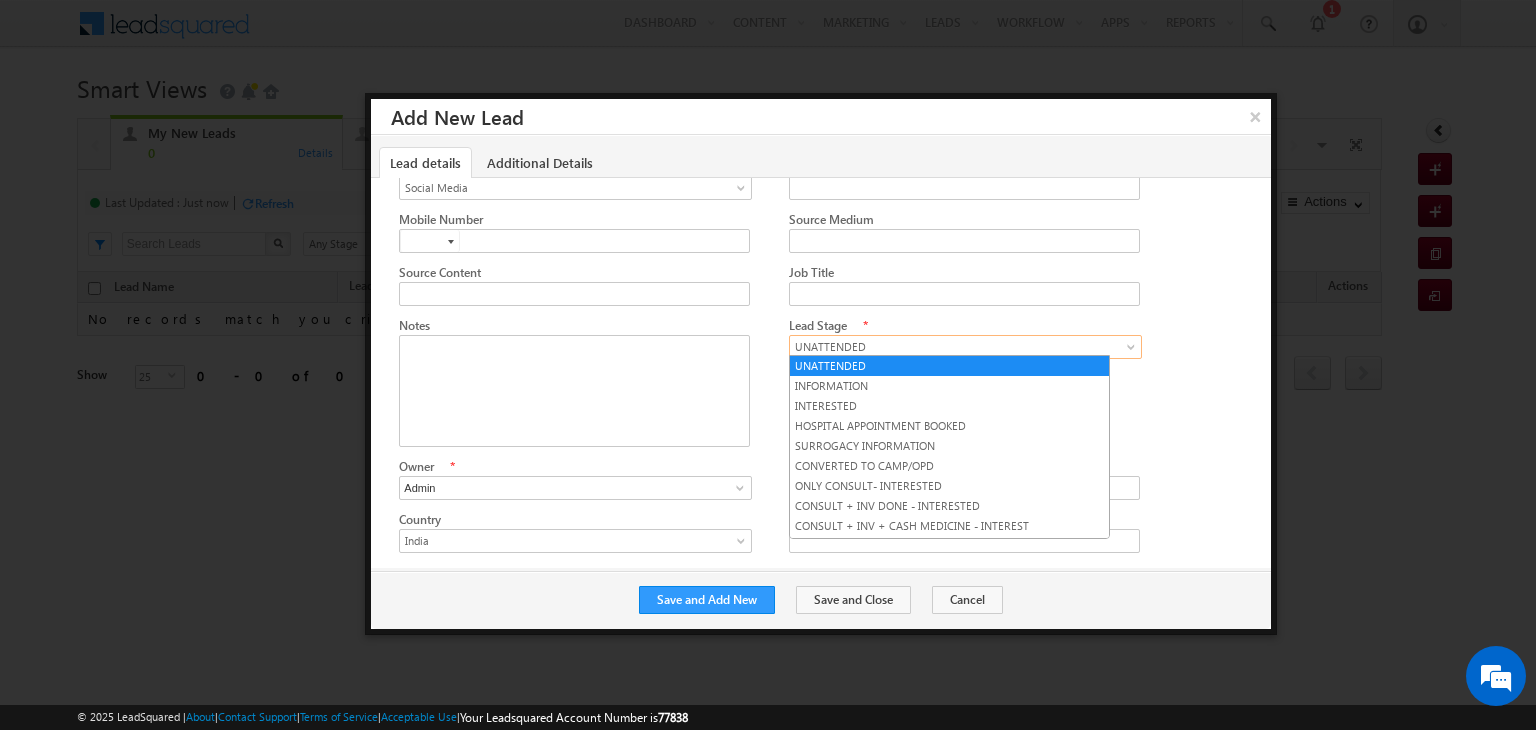 click on "UNATTENDED" at bounding box center [960, 347] 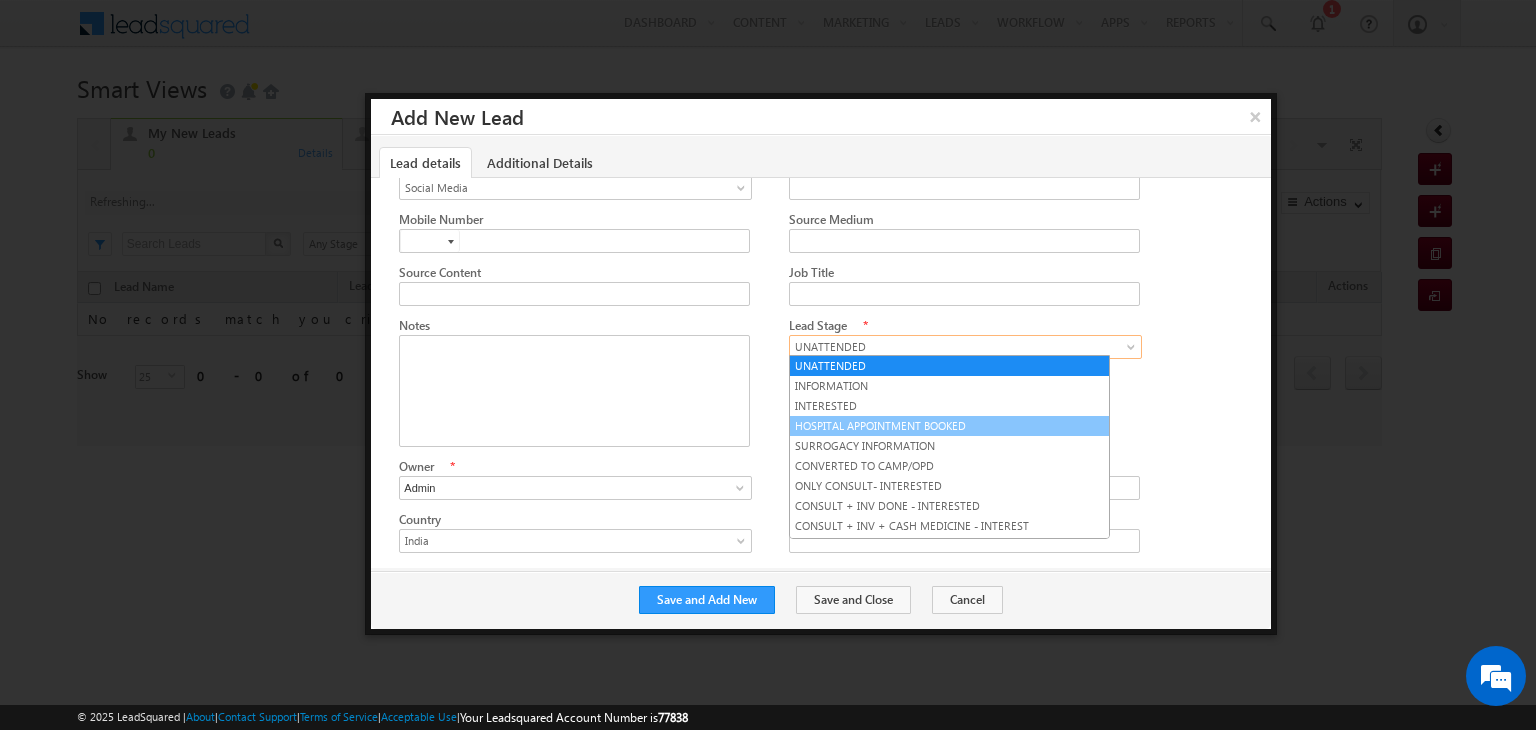 click on "HOSPITAL APPOINTMENT BOOKED" at bounding box center [949, 426] 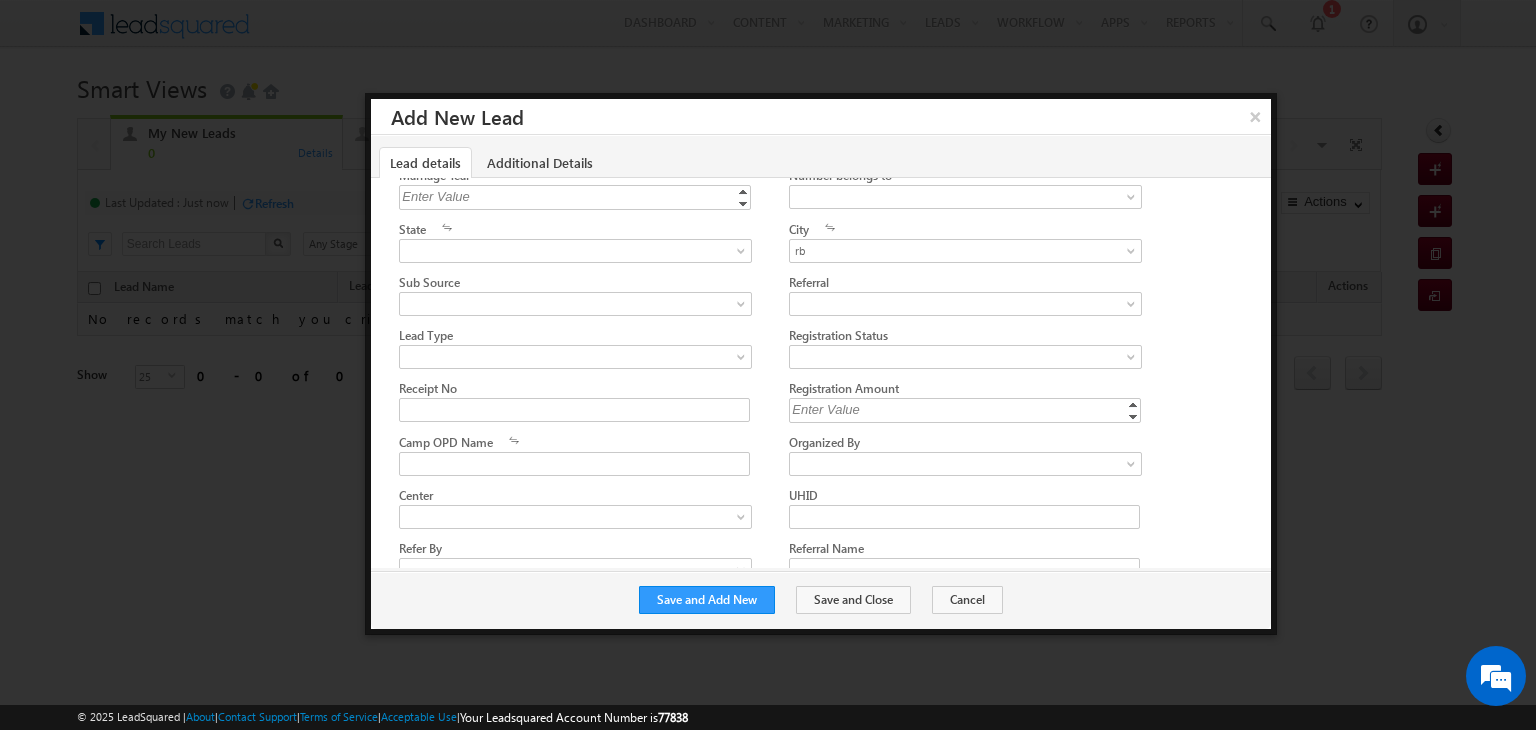 scroll, scrollTop: 912, scrollLeft: 0, axis: vertical 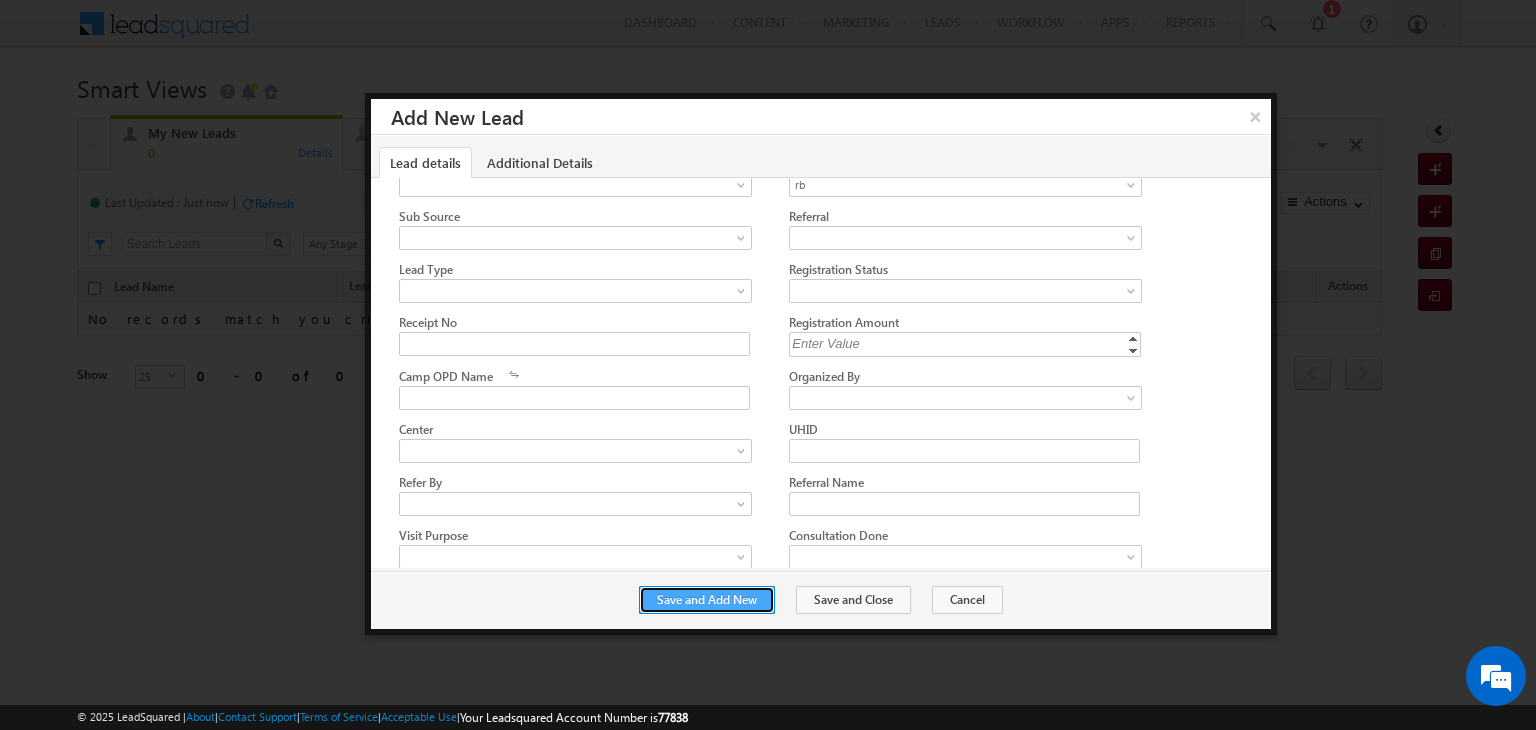 click on "Save and Add New" at bounding box center [707, 600] 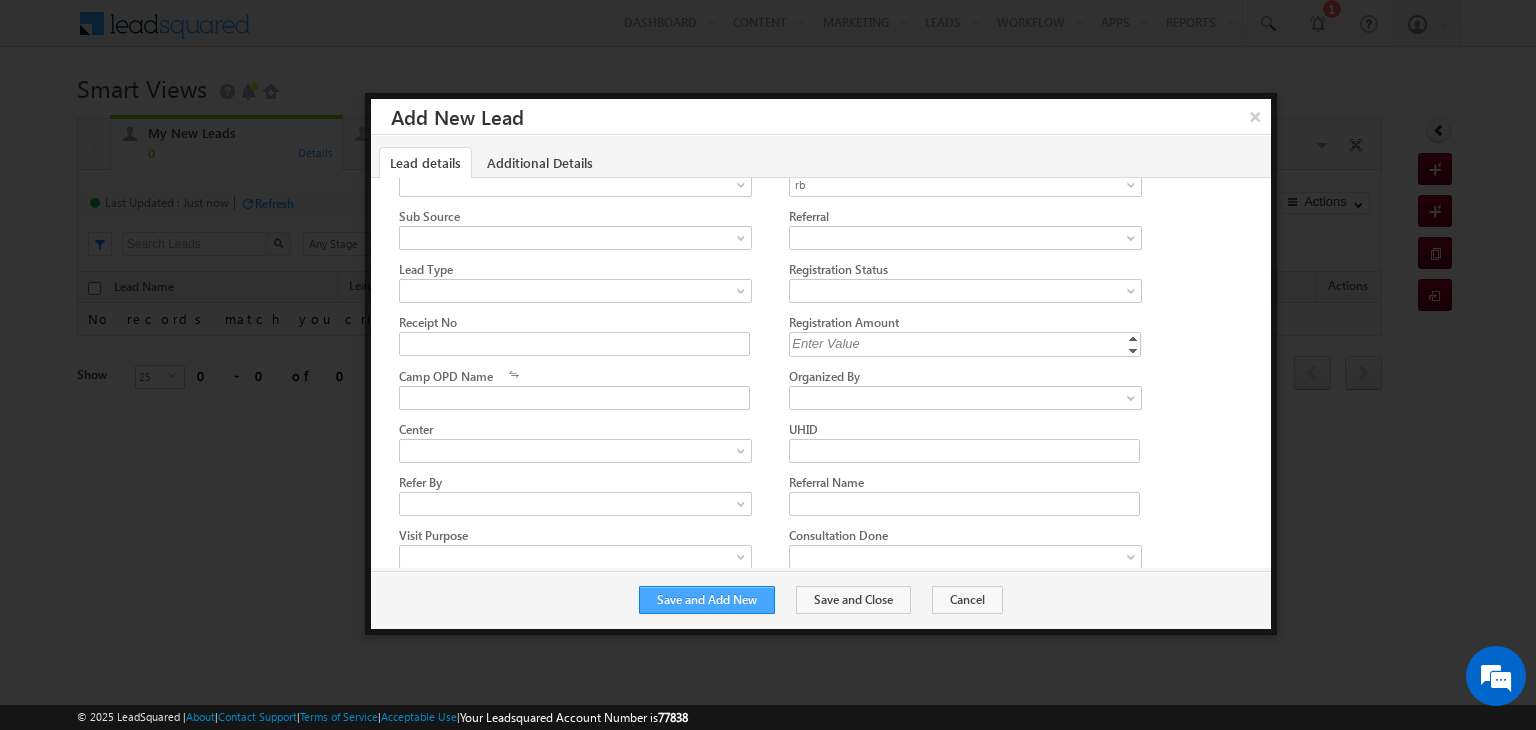 scroll, scrollTop: 1557, scrollLeft: 0, axis: vertical 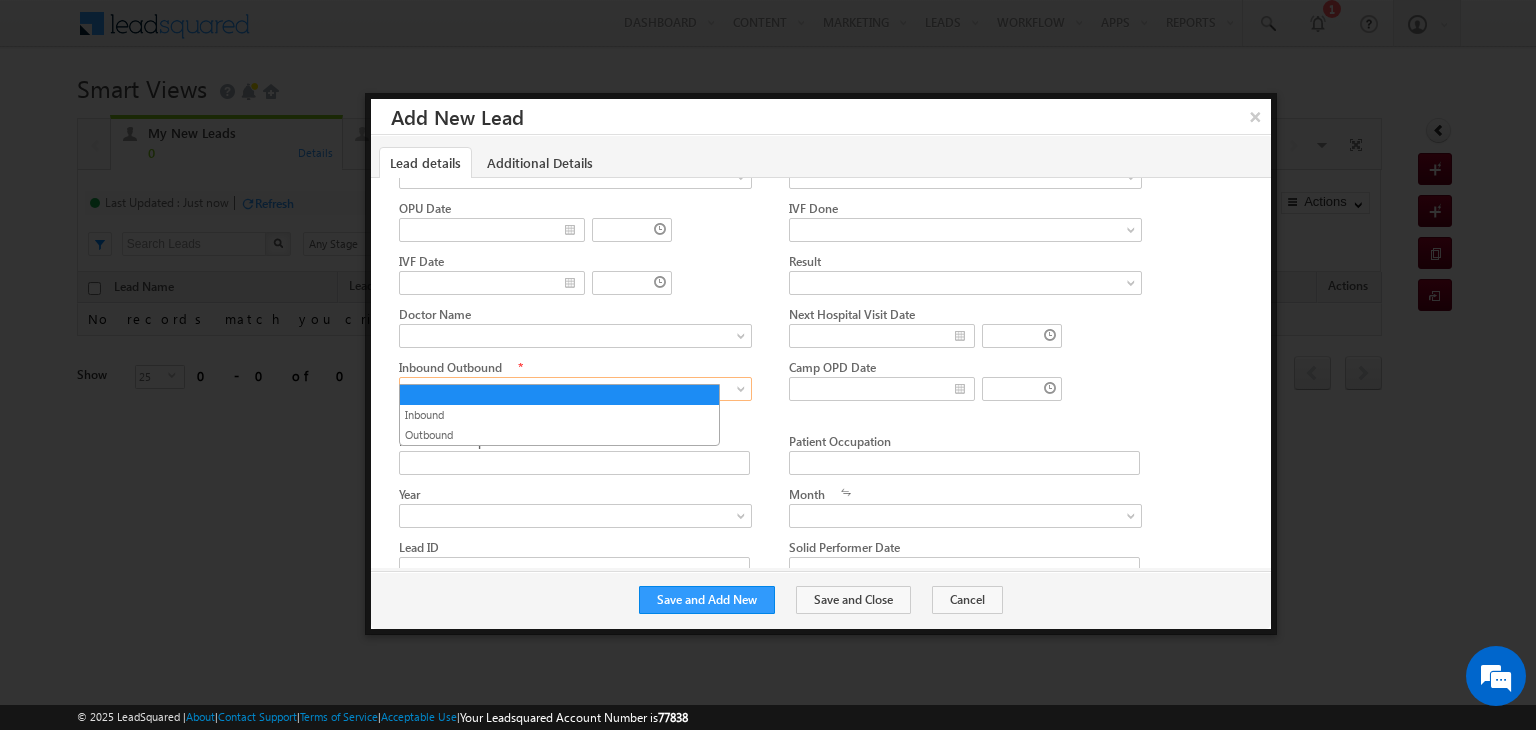 click at bounding box center (743, 393) 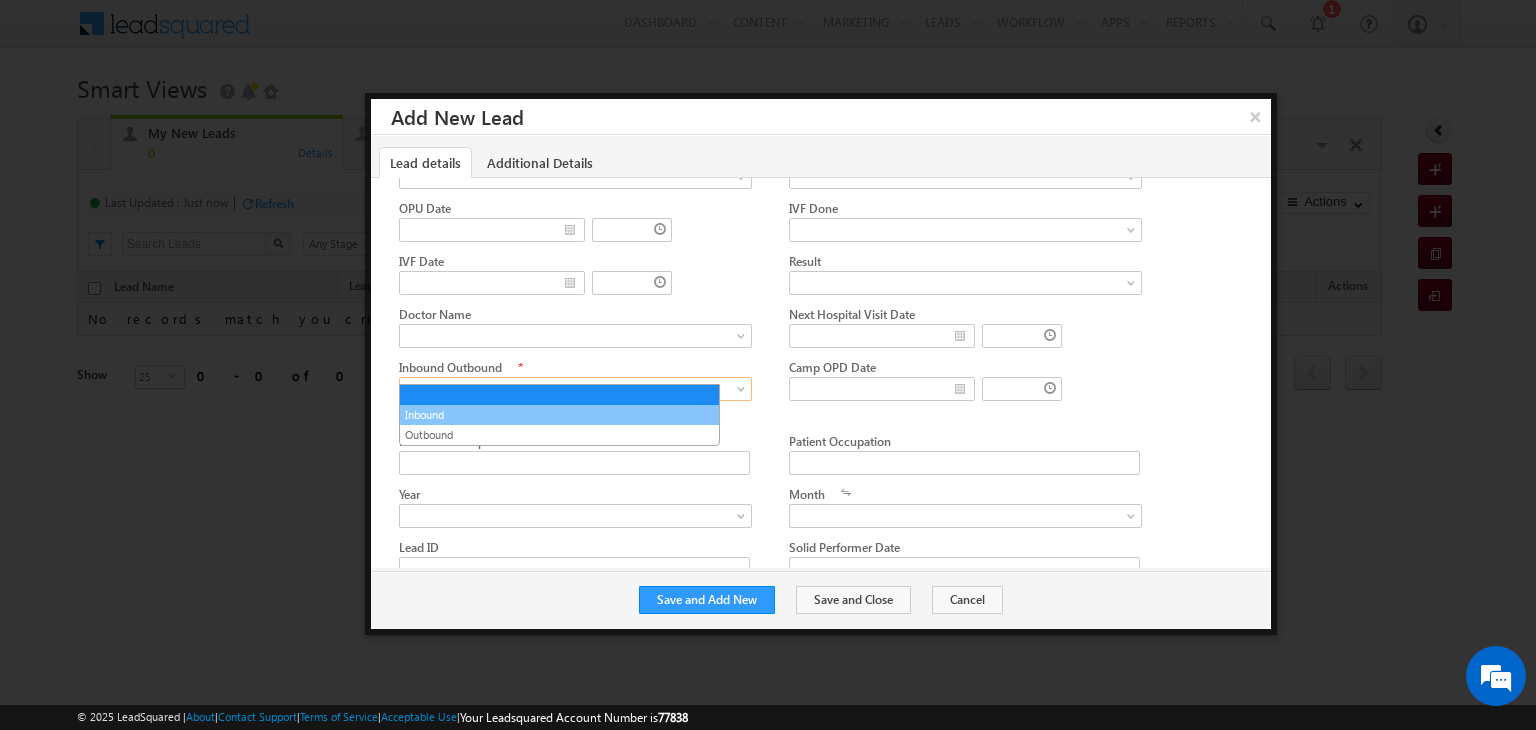 click on "Inbound" at bounding box center (559, 415) 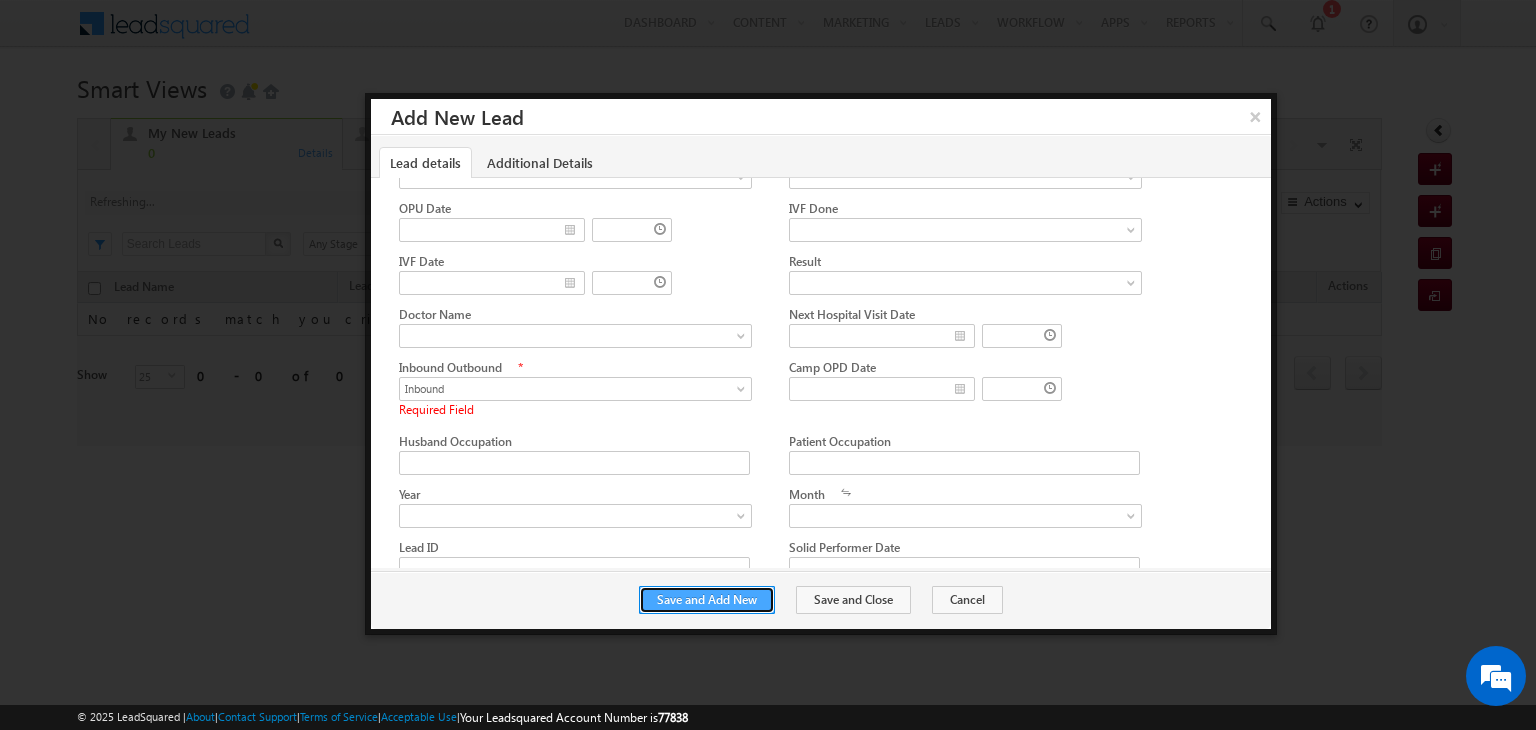 click on "Save and Add New" at bounding box center (707, 600) 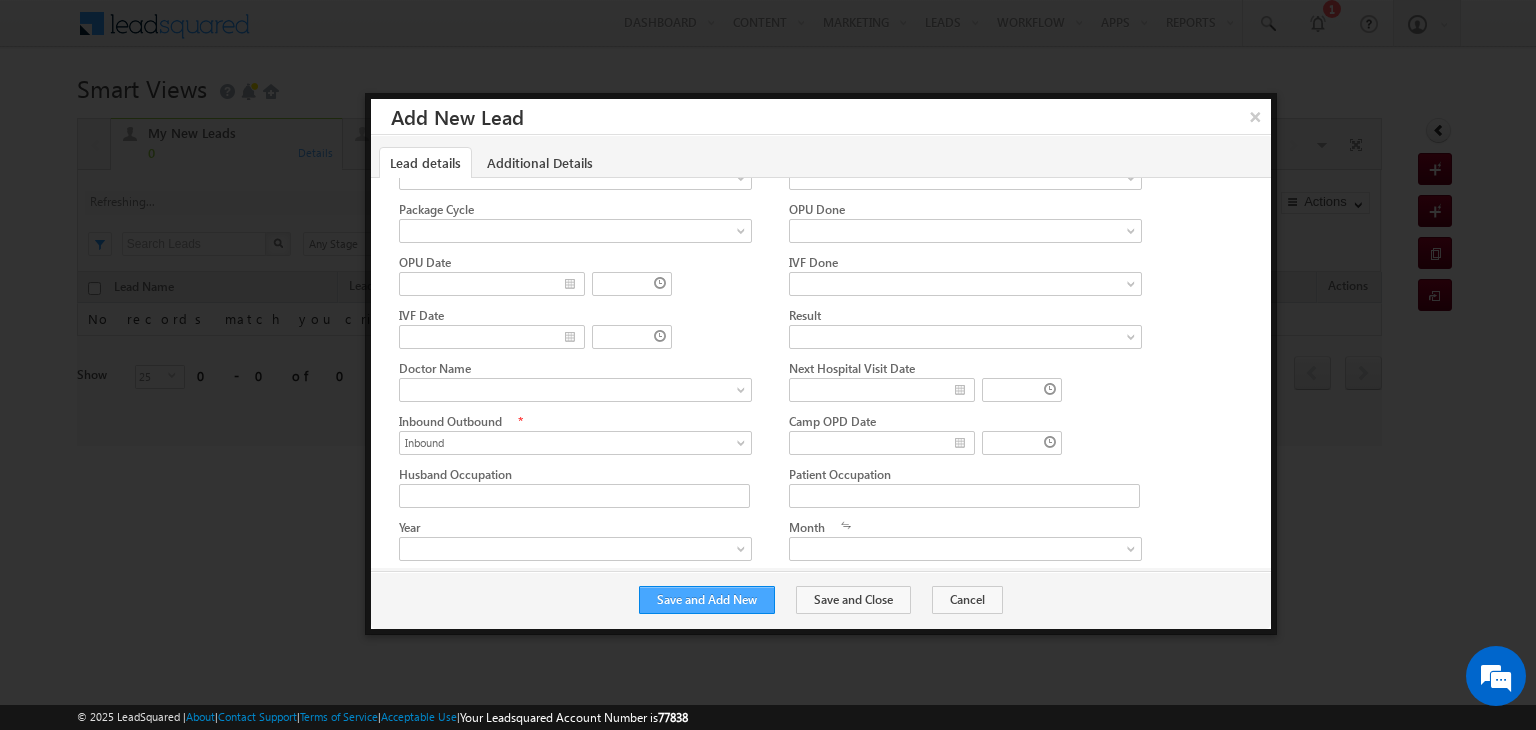 scroll, scrollTop: 0, scrollLeft: 0, axis: both 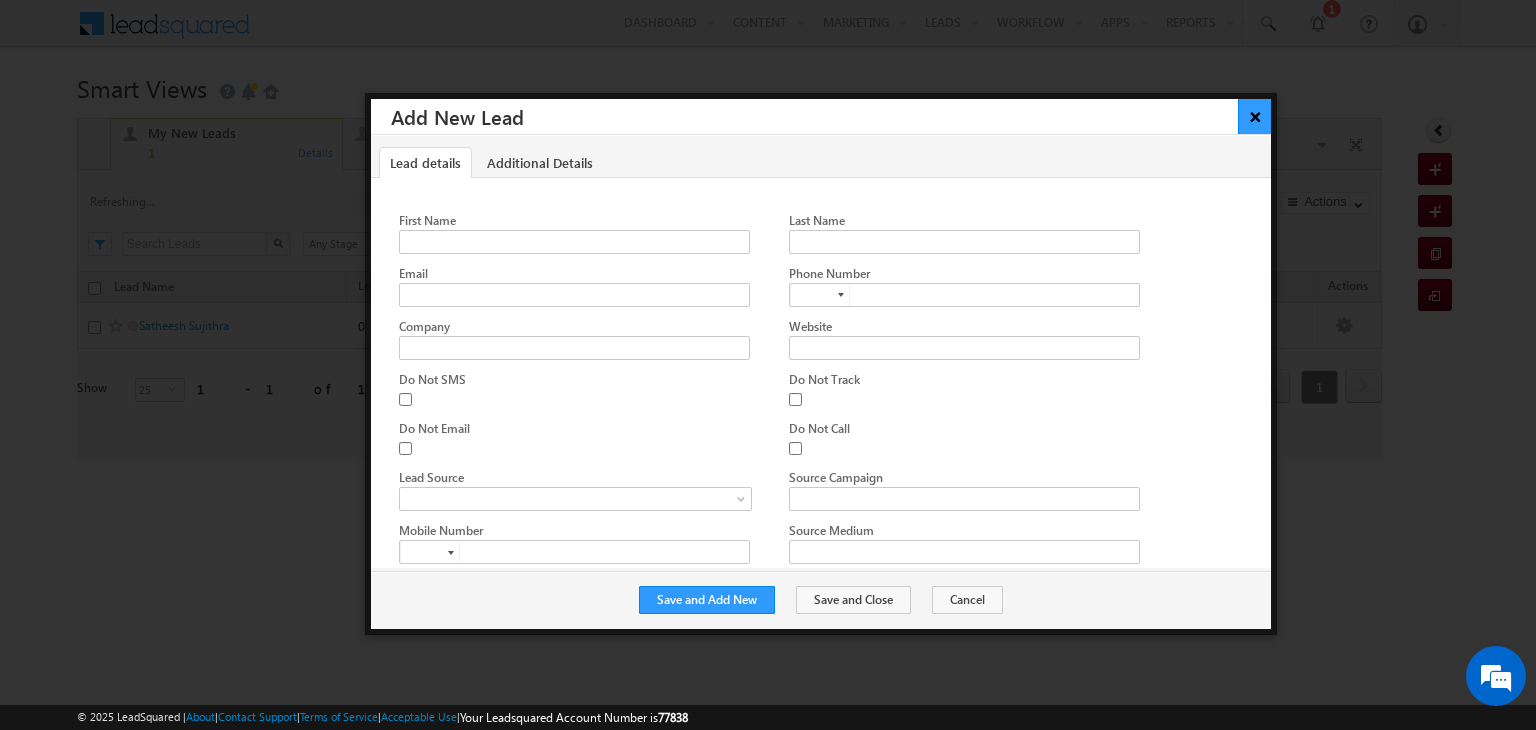 click on "×" at bounding box center [1254, 116] 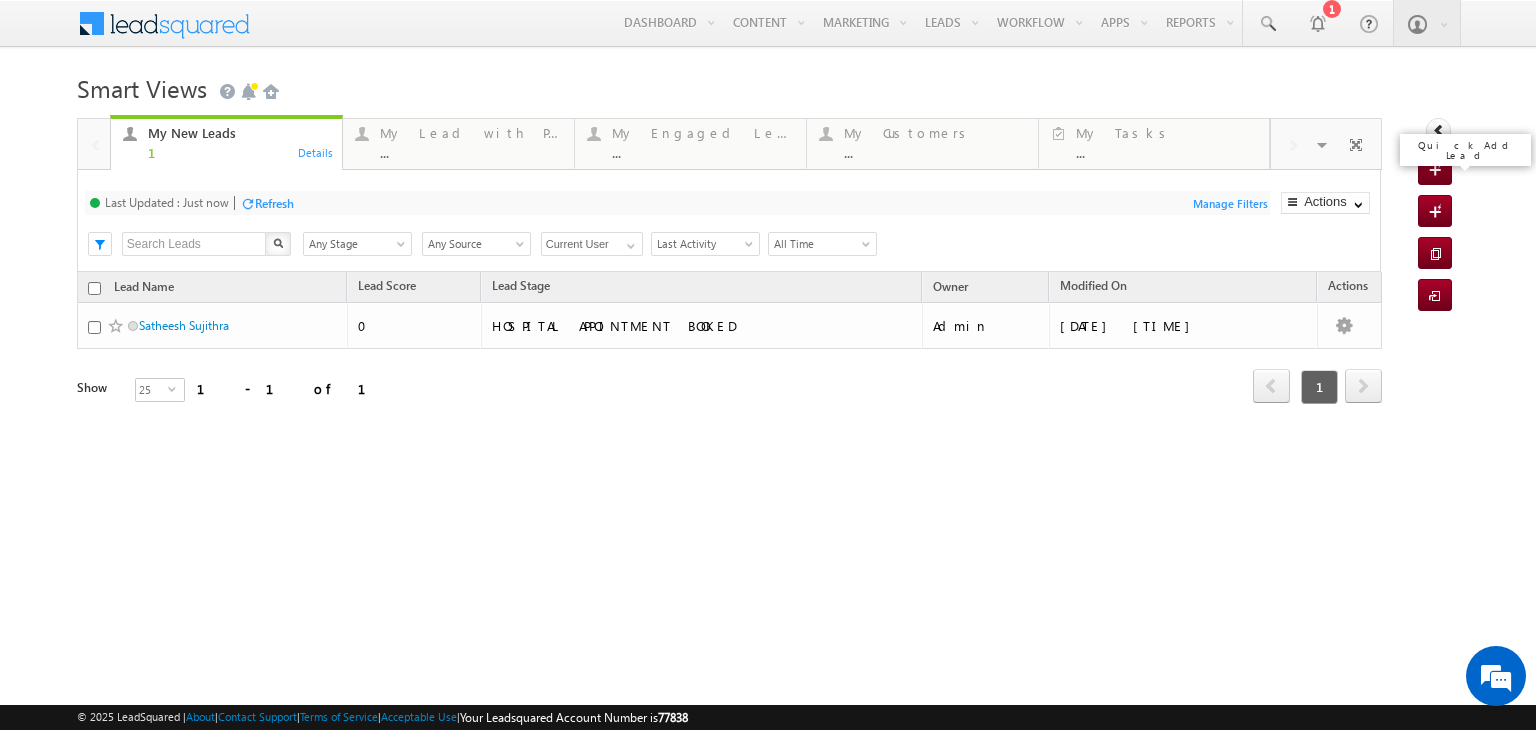 click at bounding box center [1438, 171] 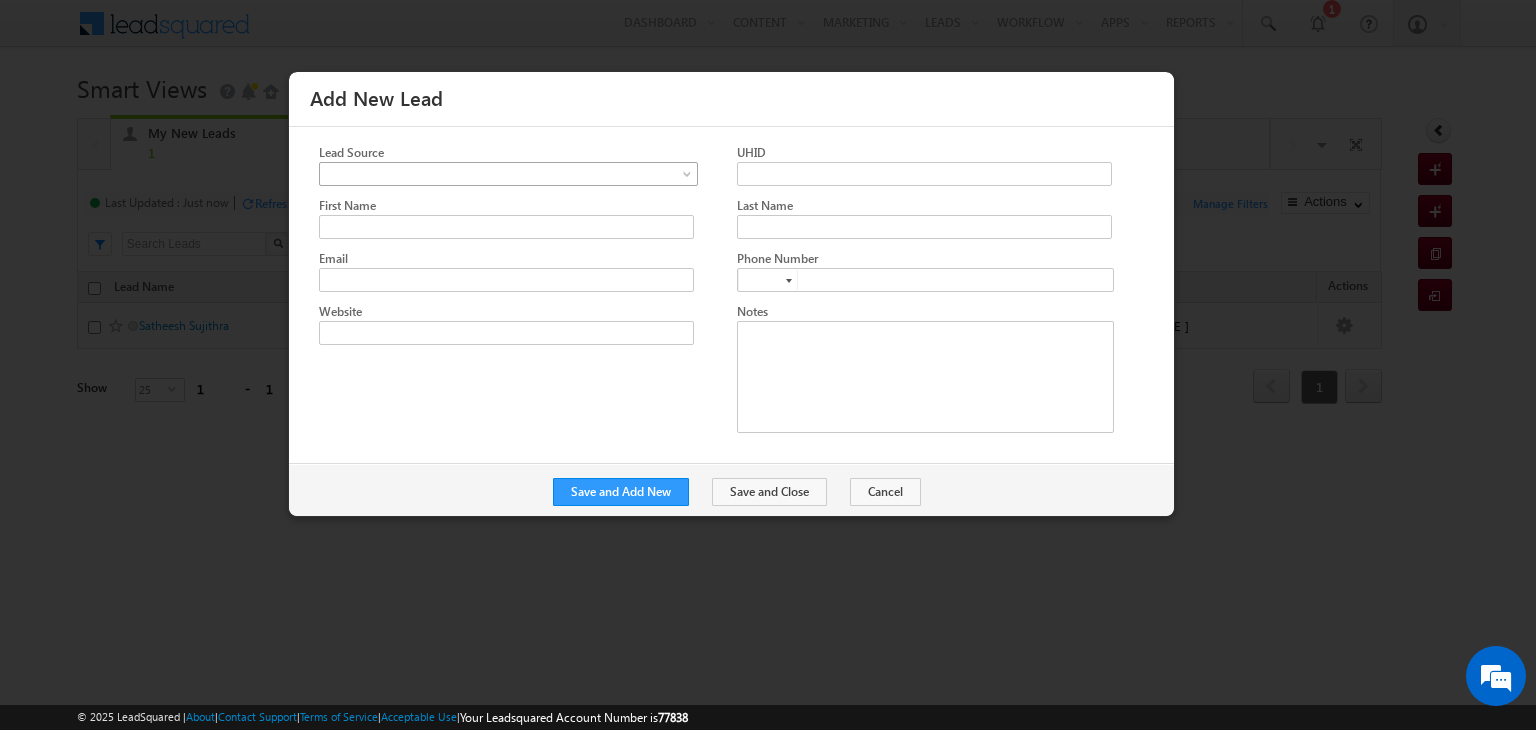 click at bounding box center [502, 174] 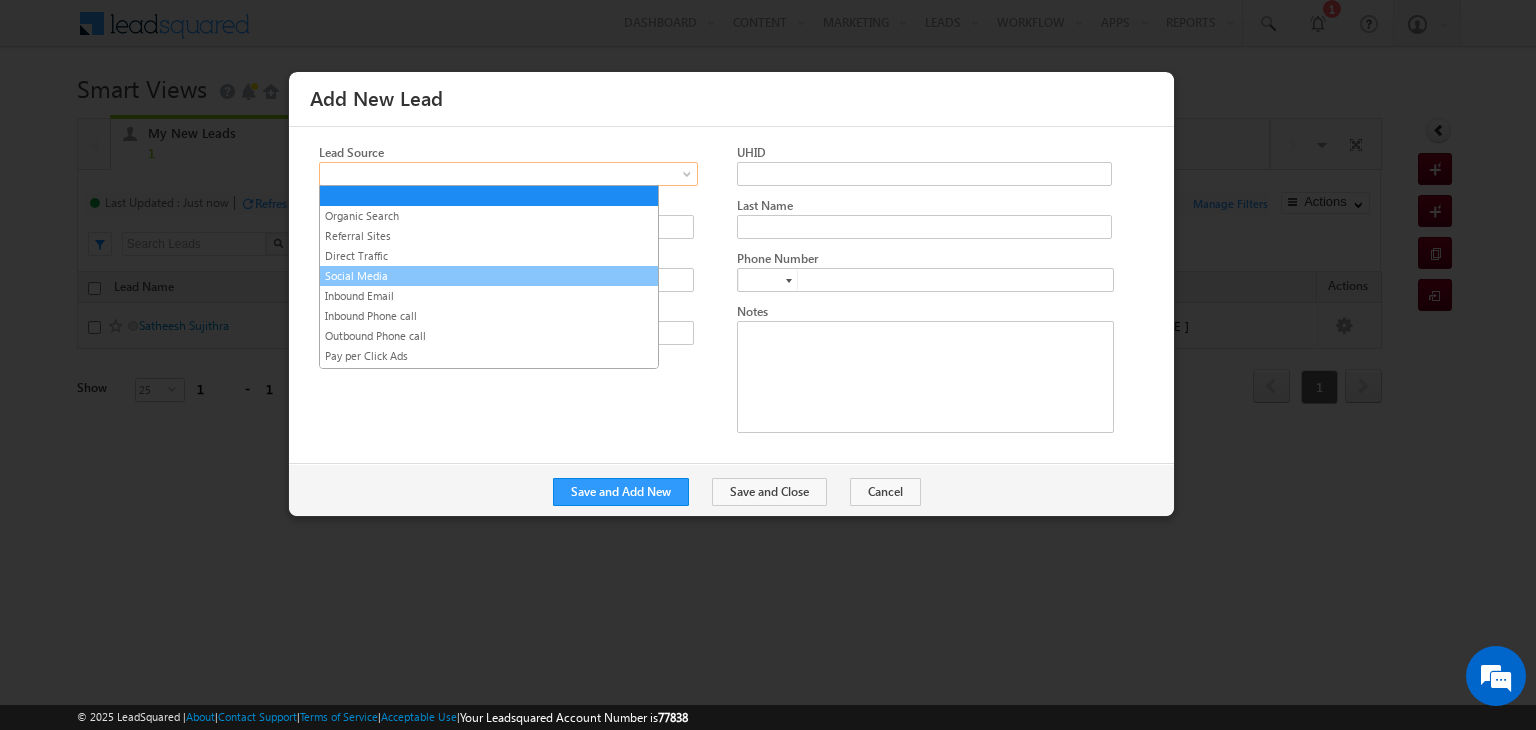 click on "Social Media" at bounding box center [489, 276] 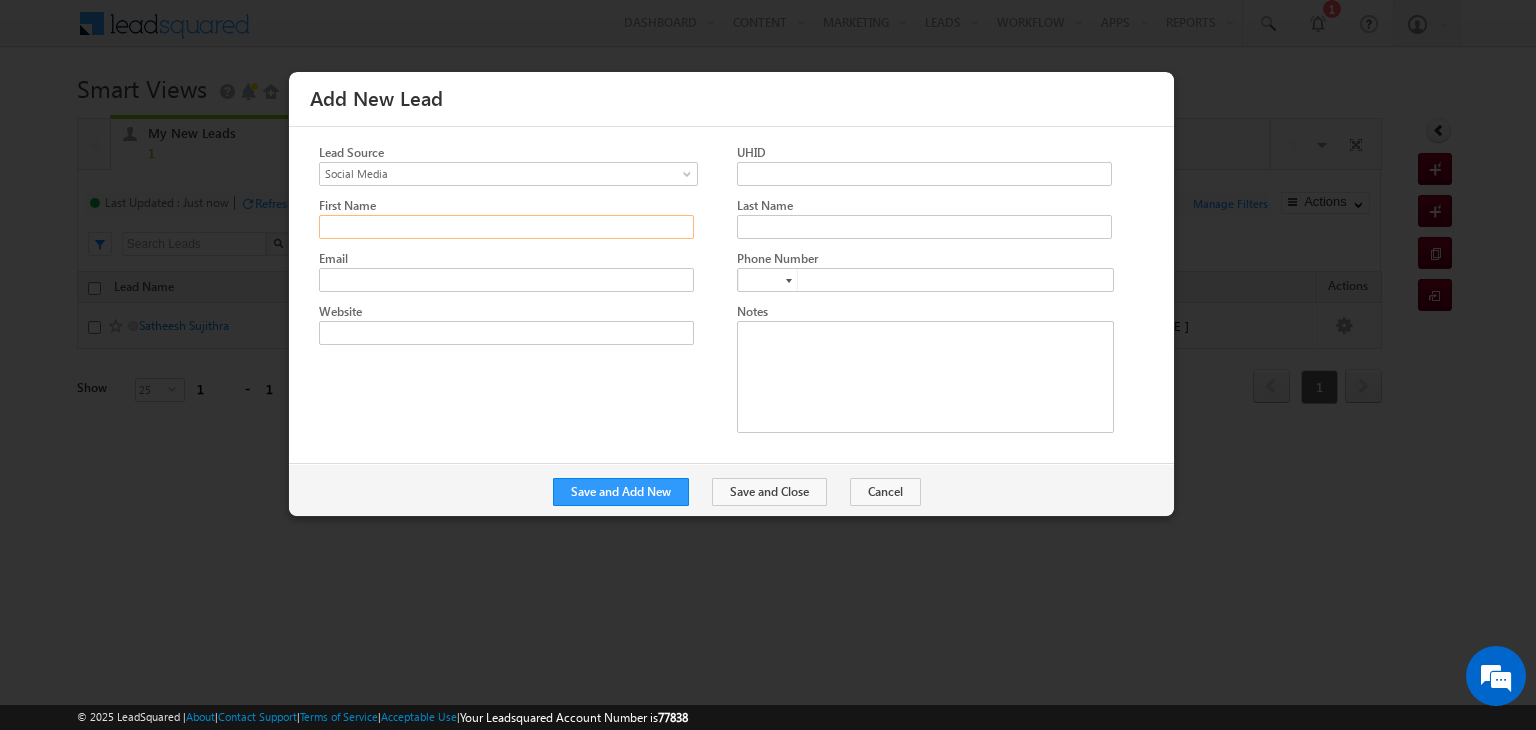click on "First Name" at bounding box center [506, 227] 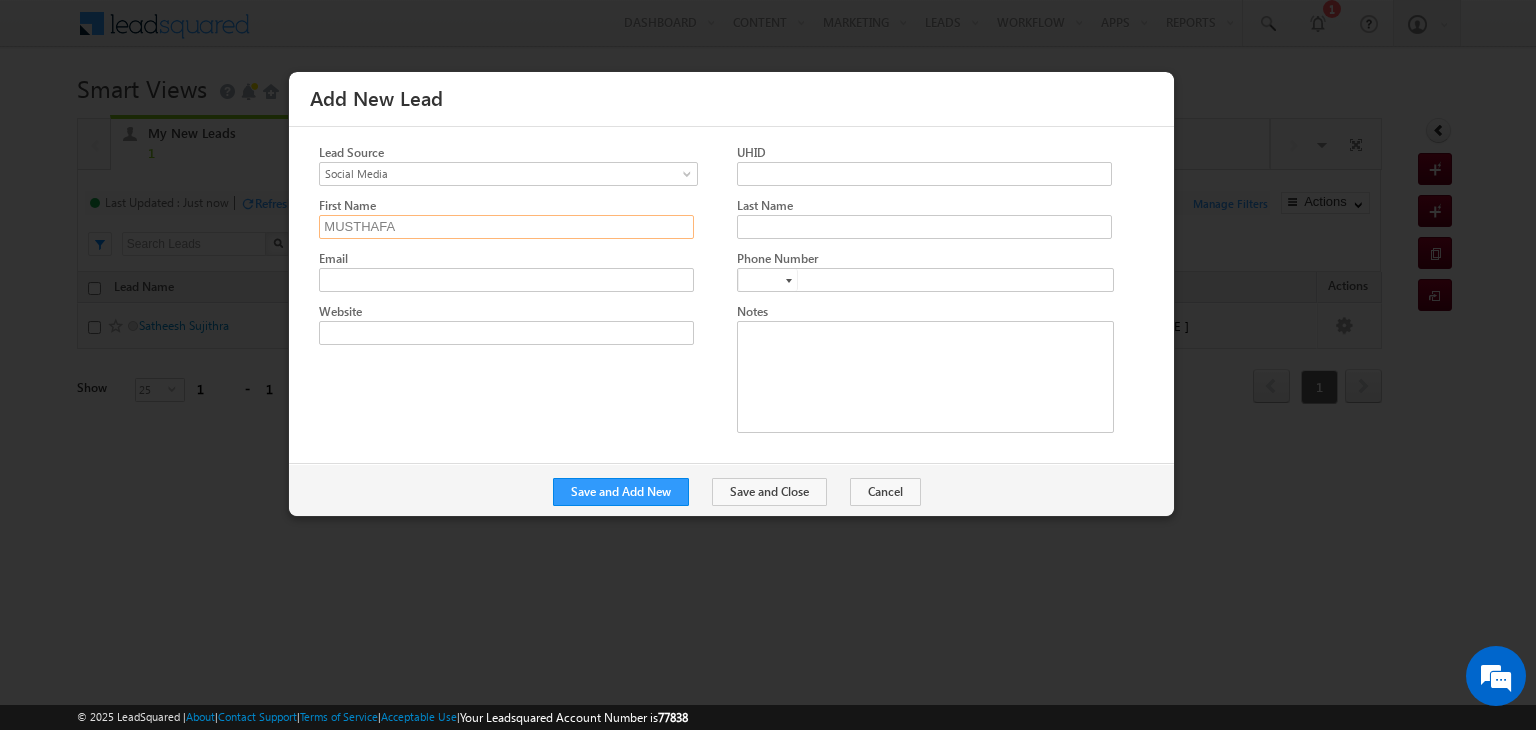 type on "MUSTHAFA" 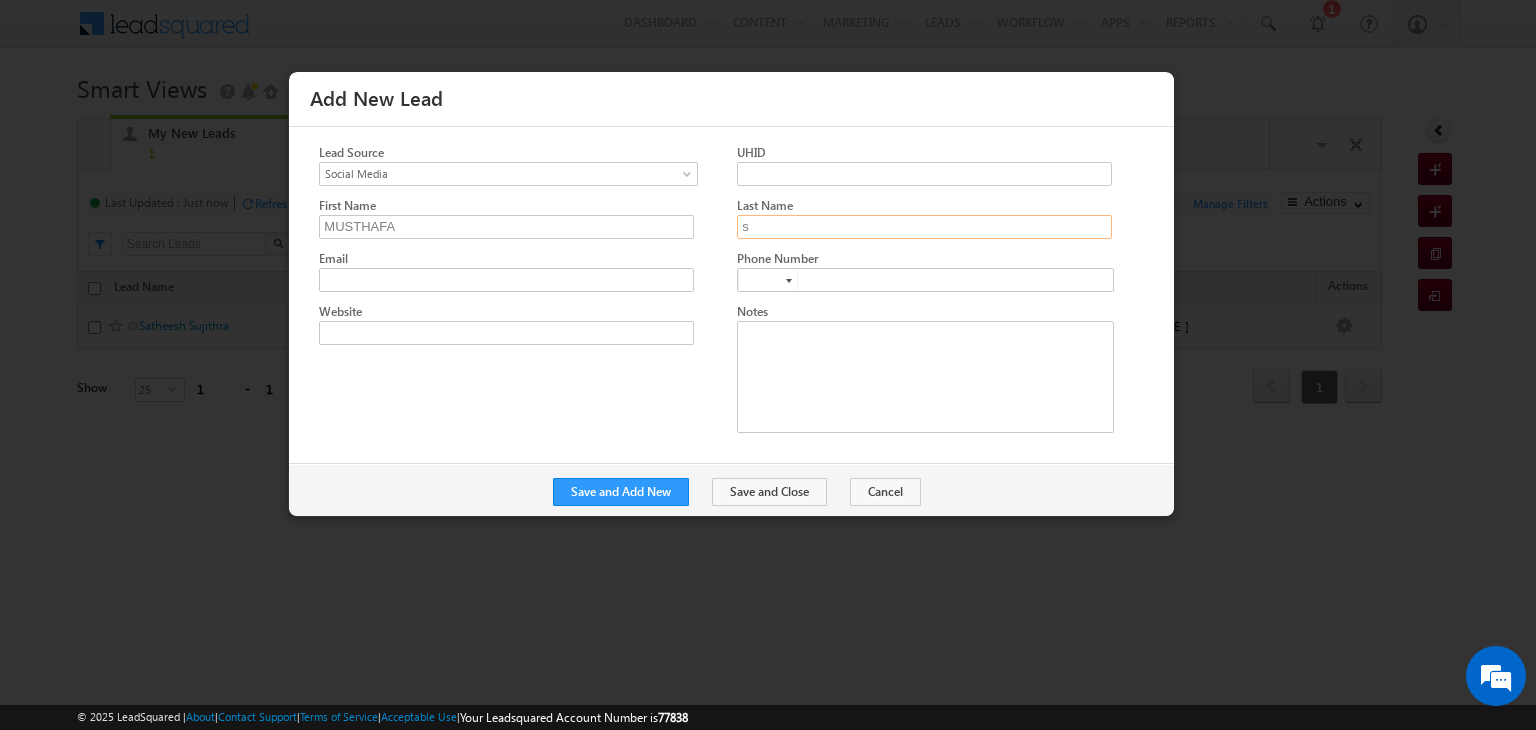 type on "s" 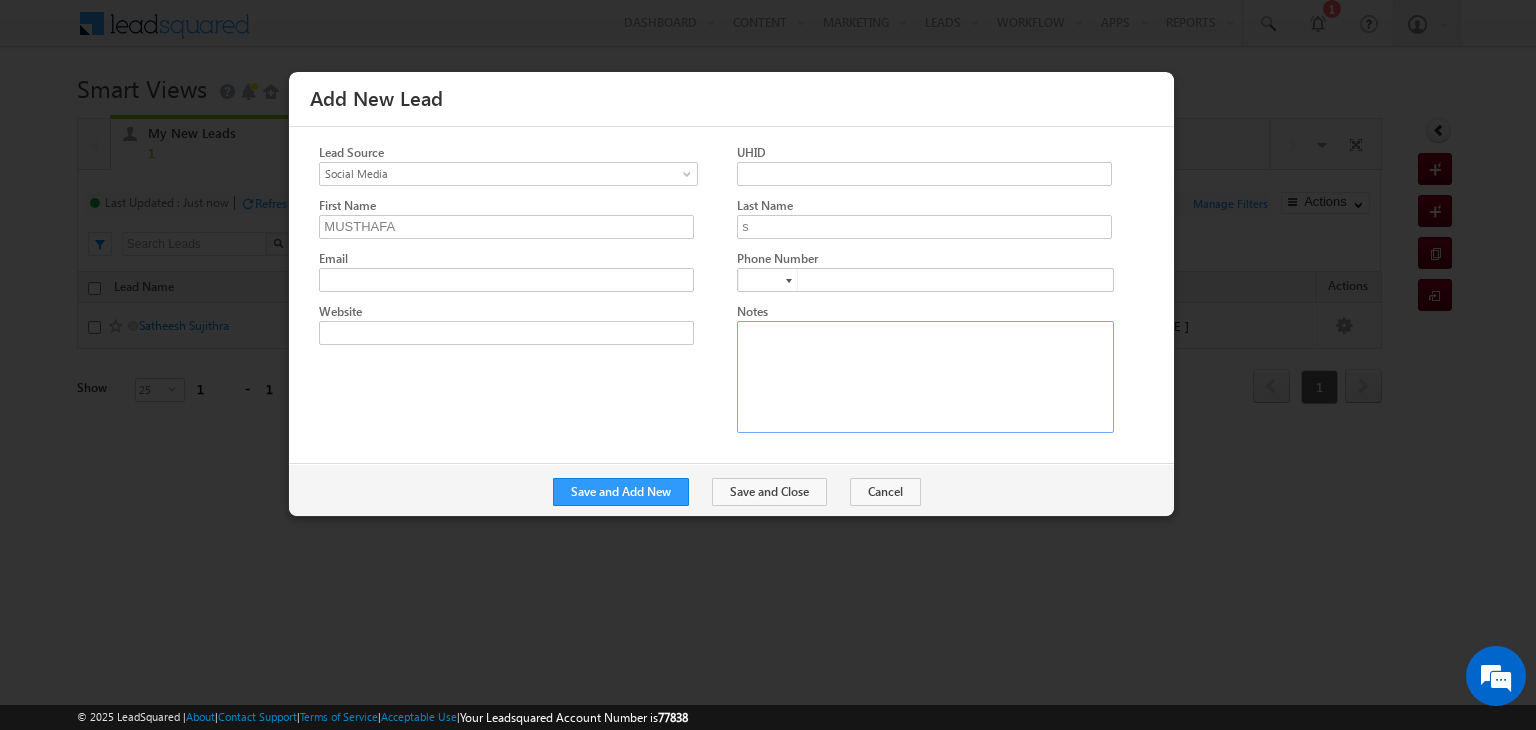 click at bounding box center (925, 377) 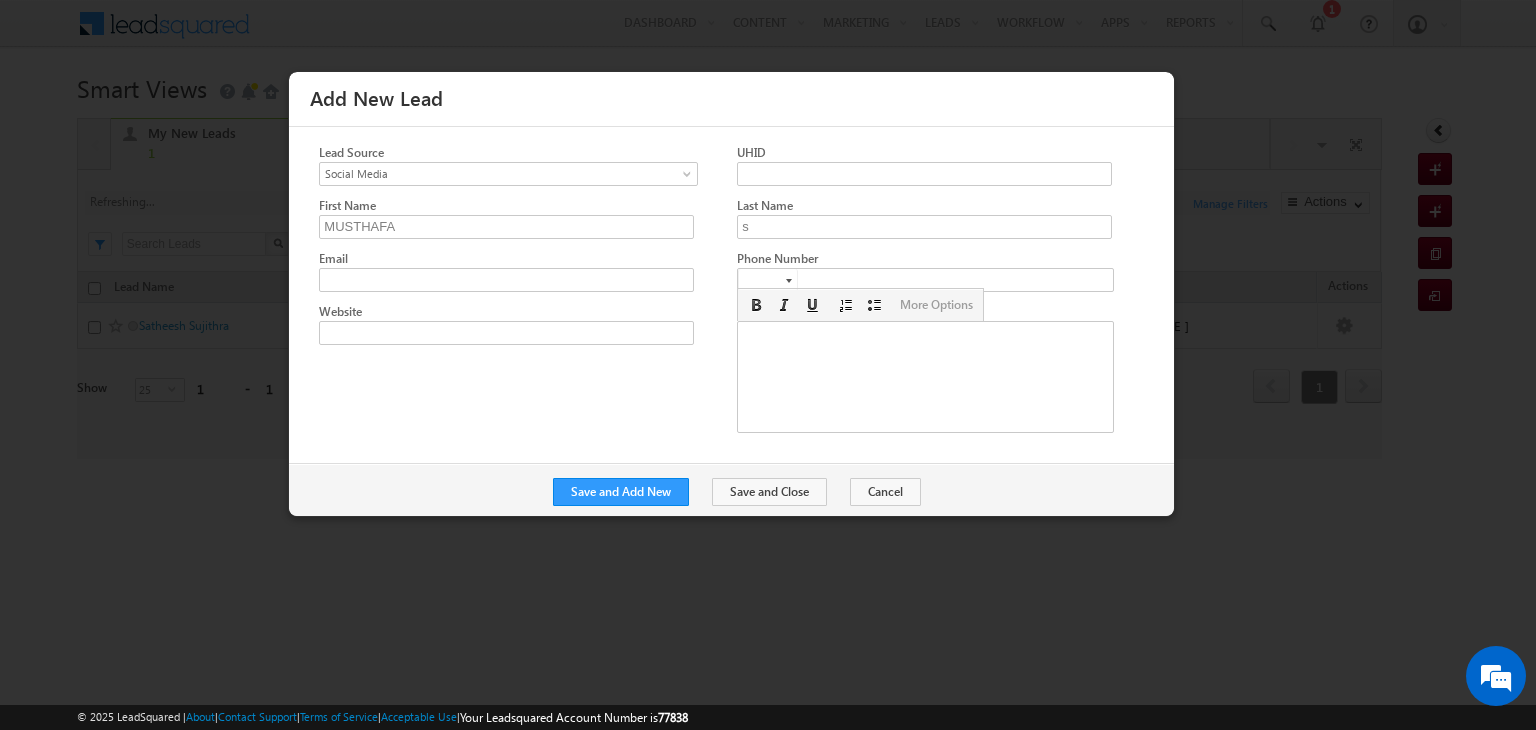 click at bounding box center (789, 281) 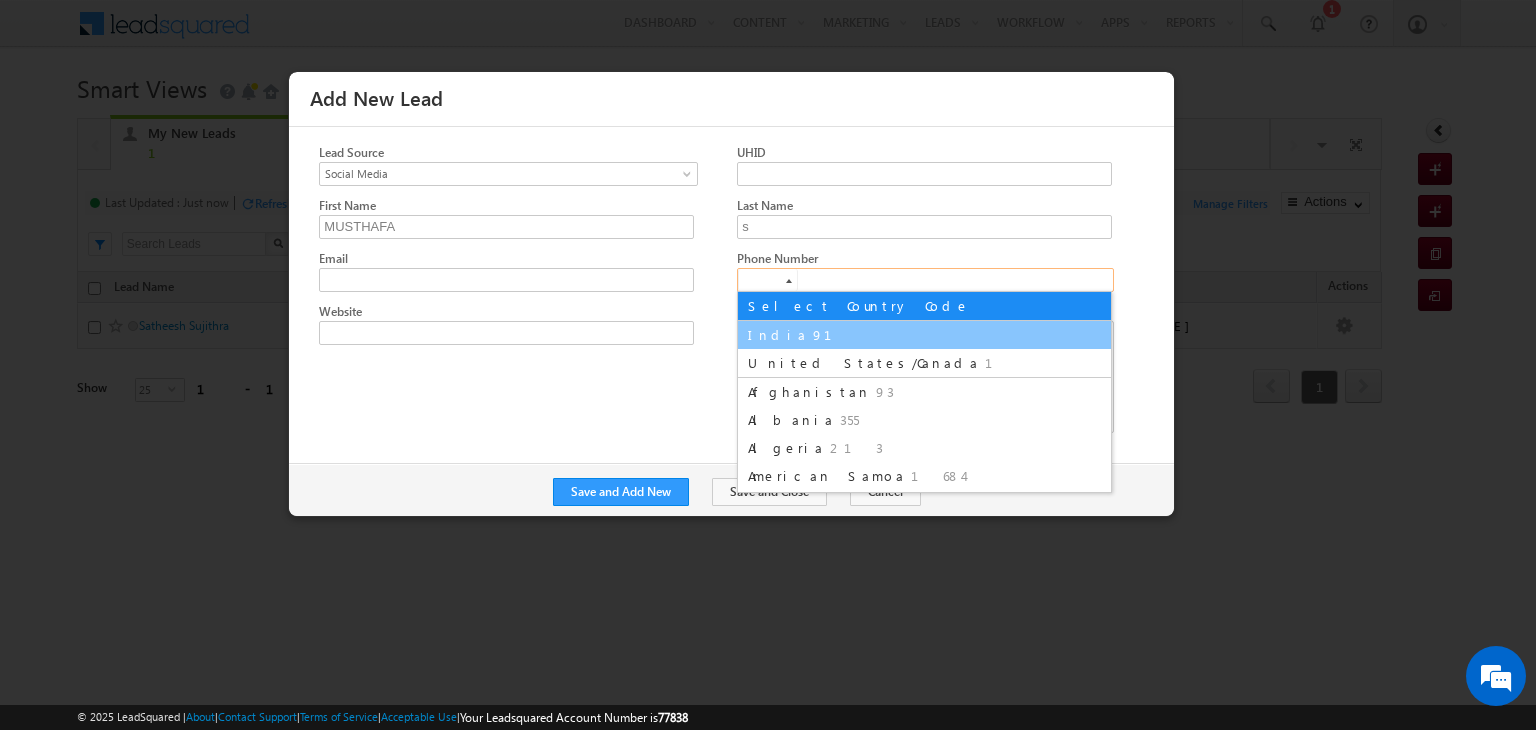 click on "91" at bounding box center [834, 334] 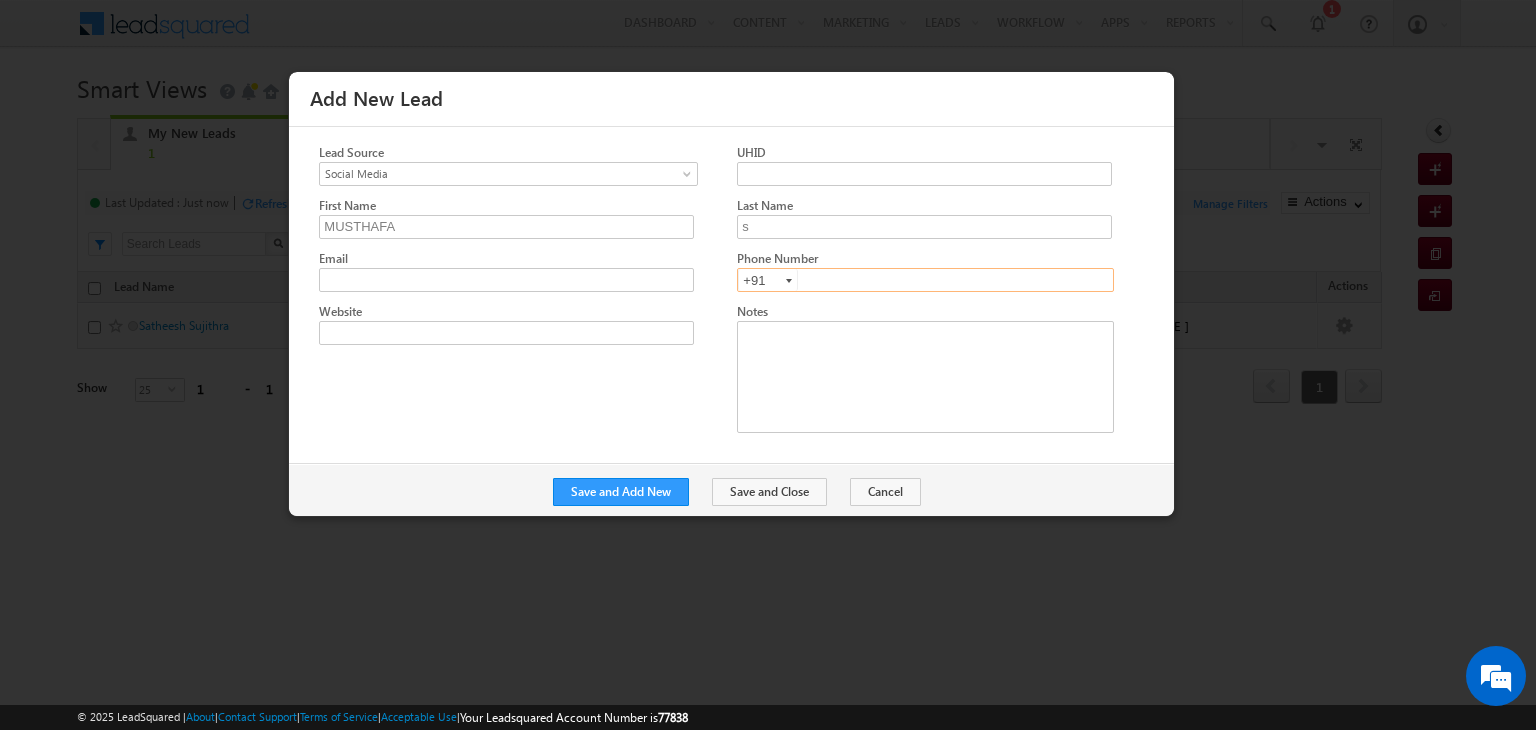 paste on "7510724048" 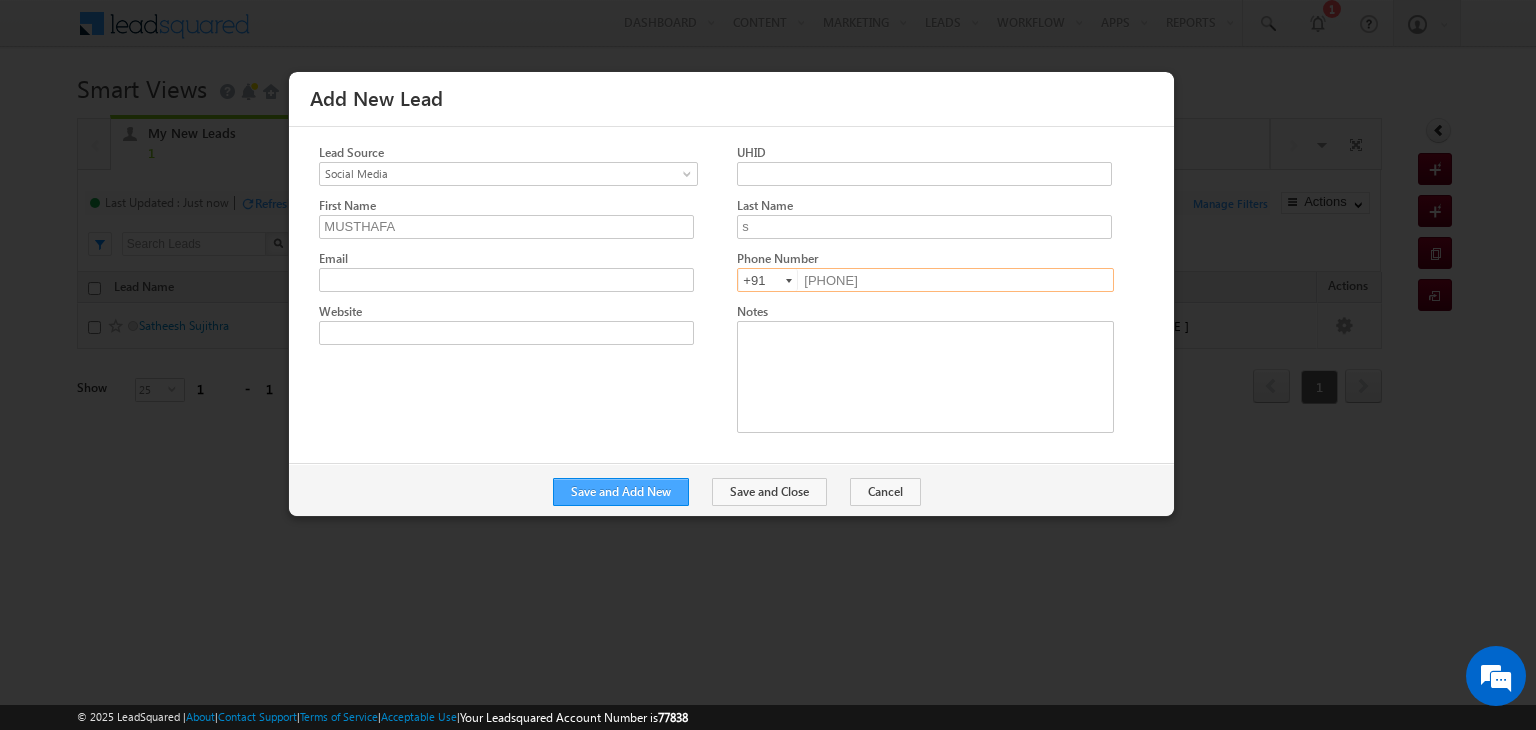 type on "7510724048" 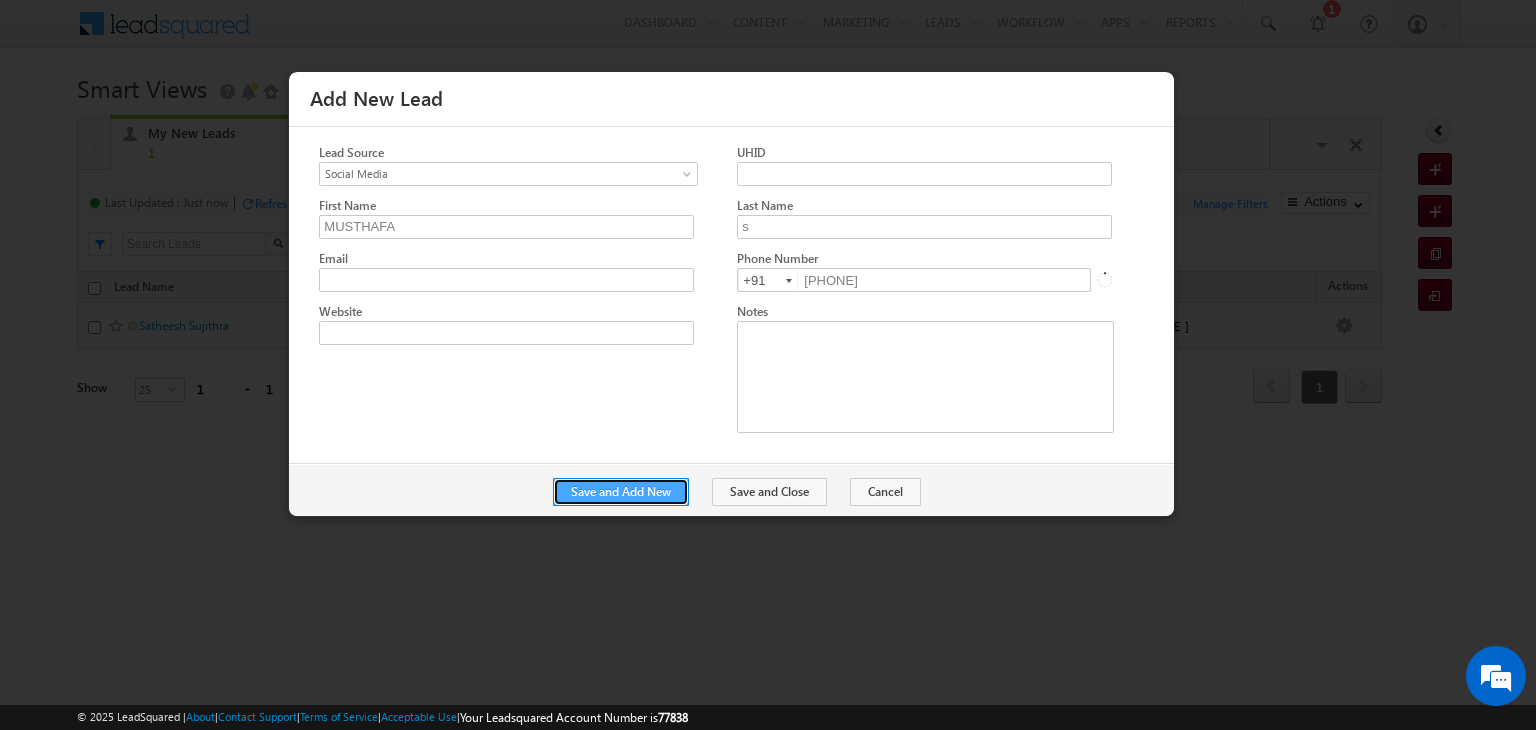 click on "Save and Add New" at bounding box center (621, 492) 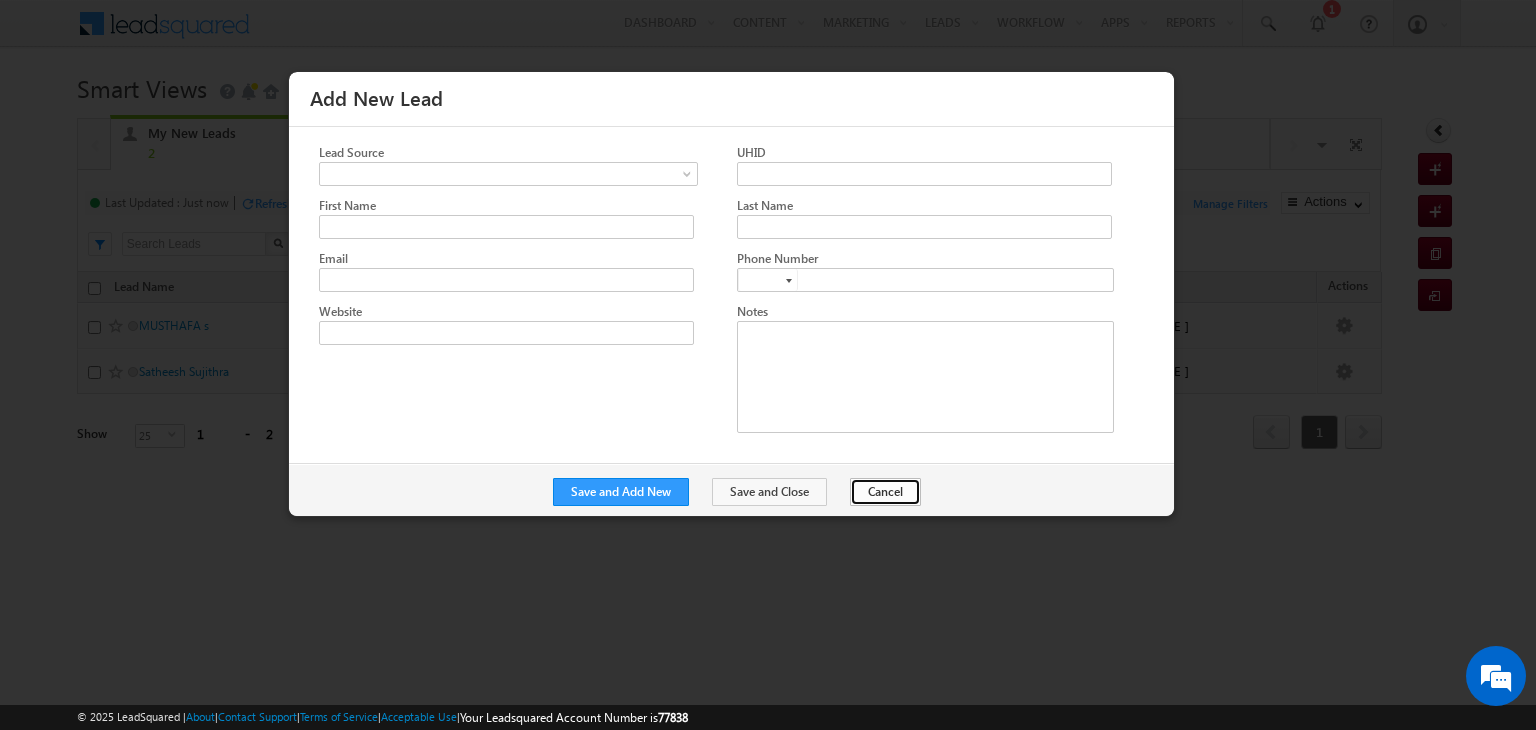 click on "Cancel" at bounding box center (885, 492) 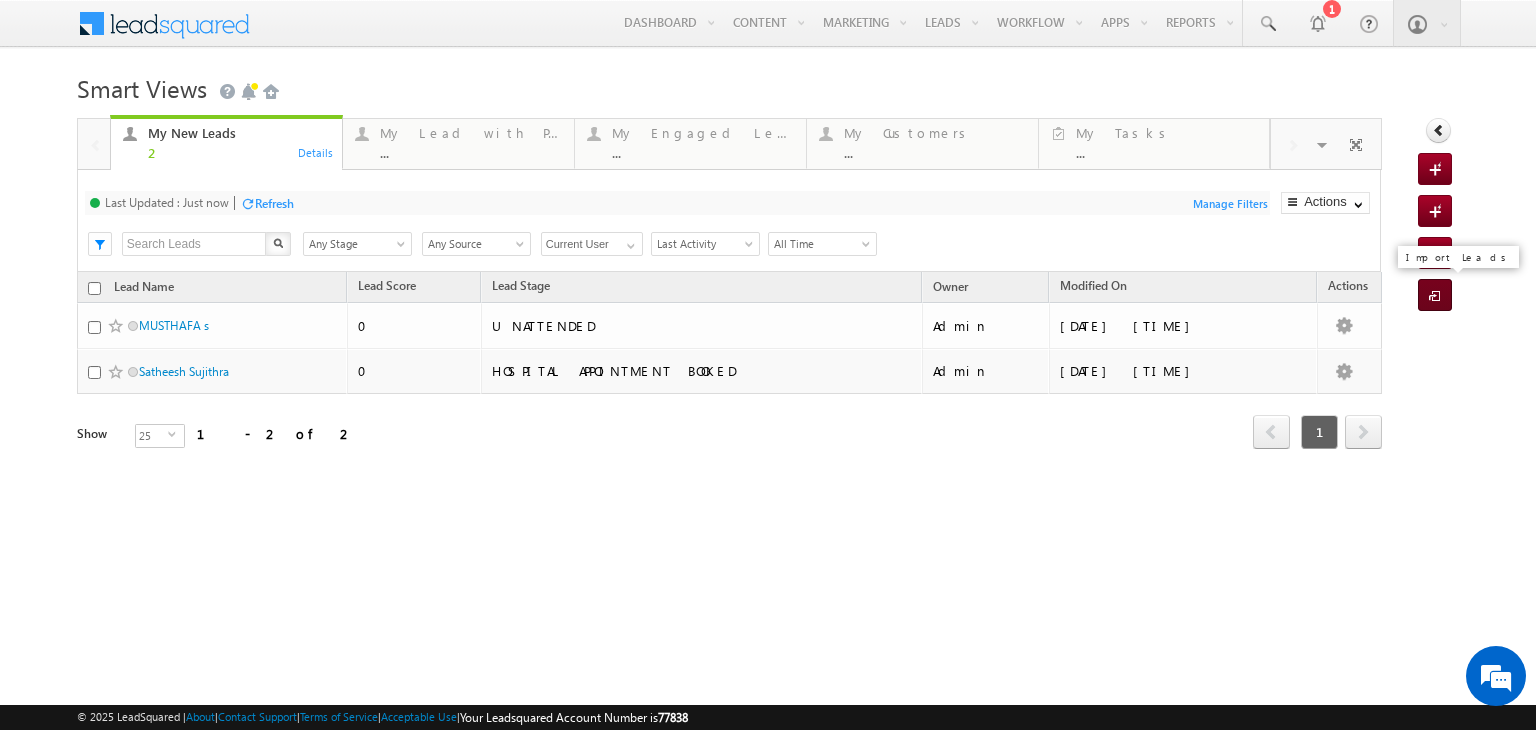 click at bounding box center (1438, 297) 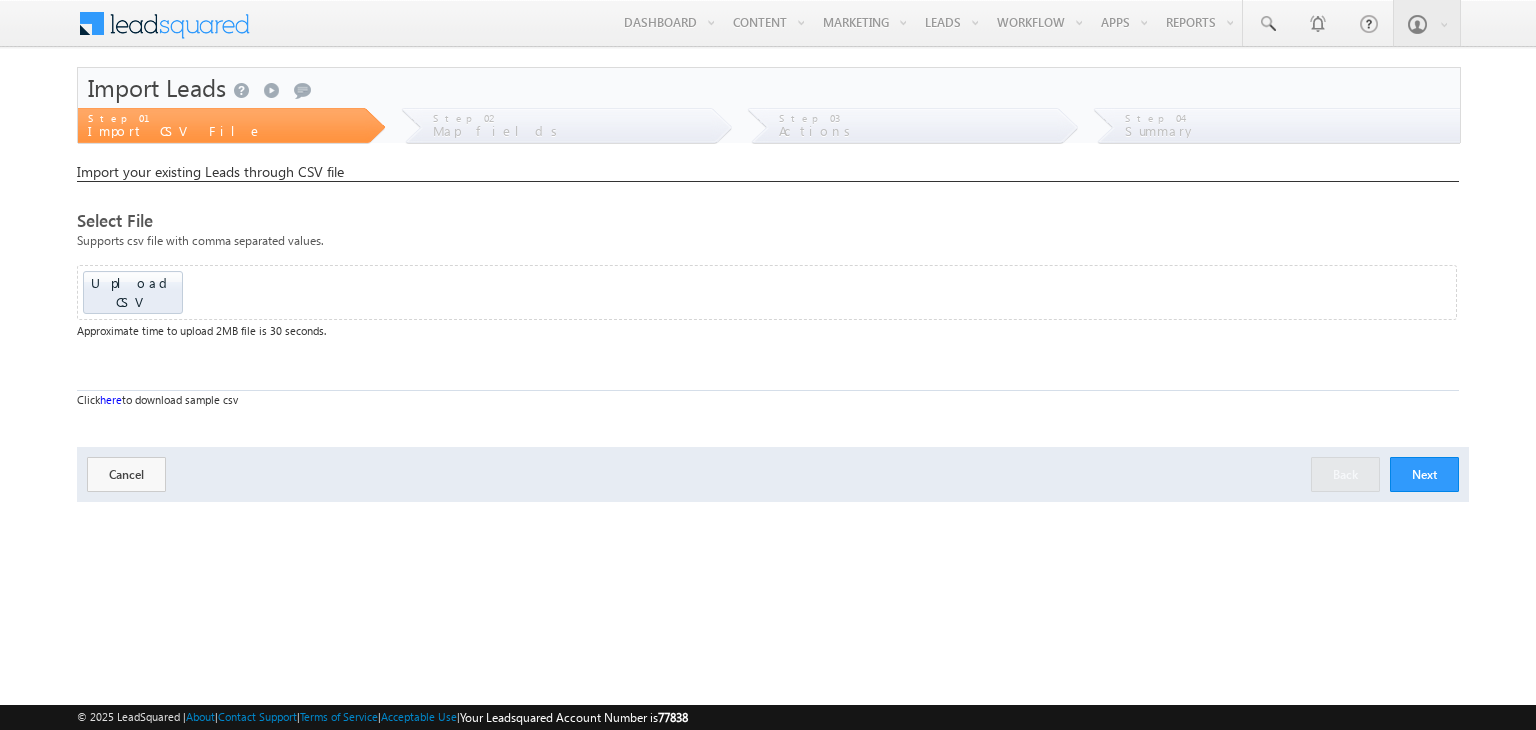 scroll, scrollTop: 0, scrollLeft: 0, axis: both 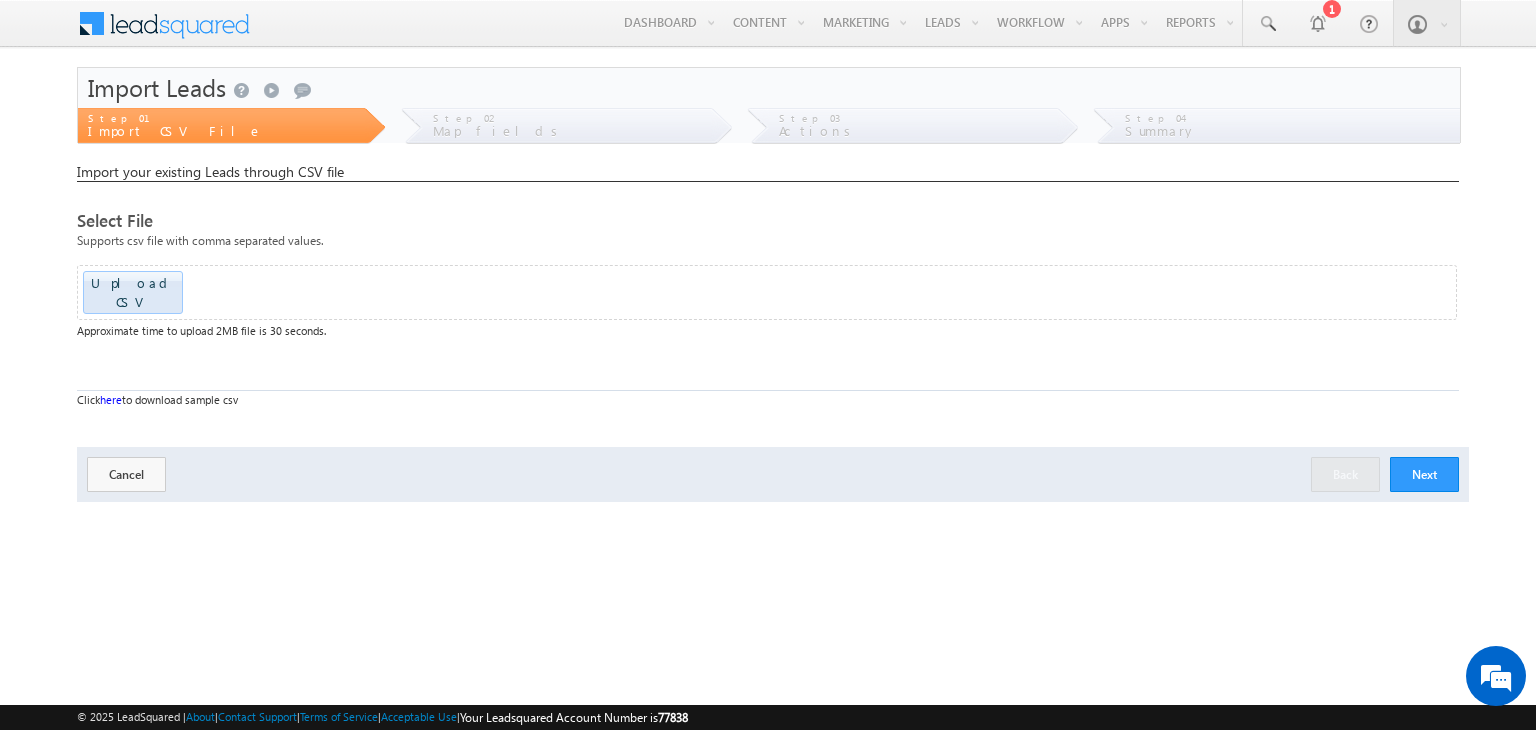 click at bounding box center (-1518, 286) 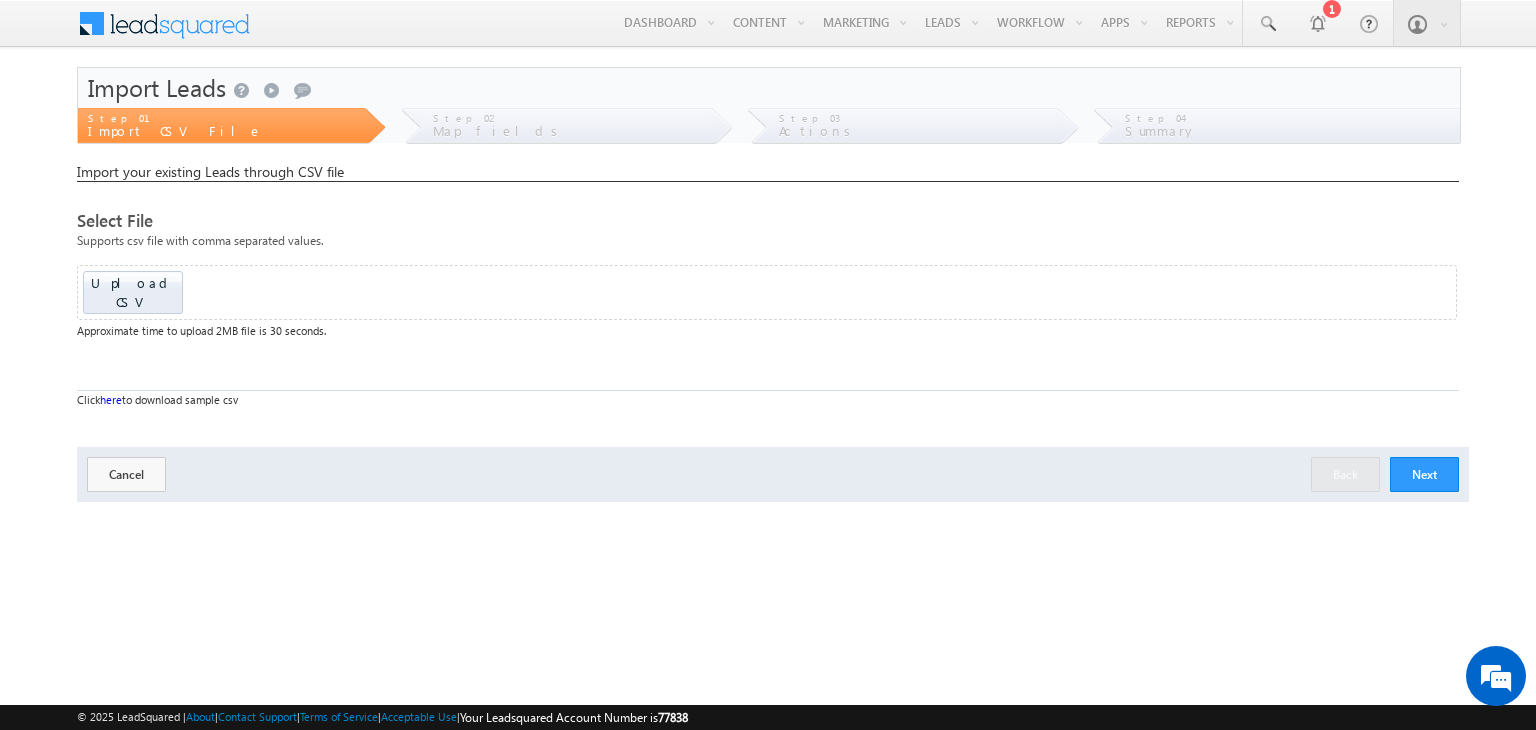 click on "here" at bounding box center (111, 399) 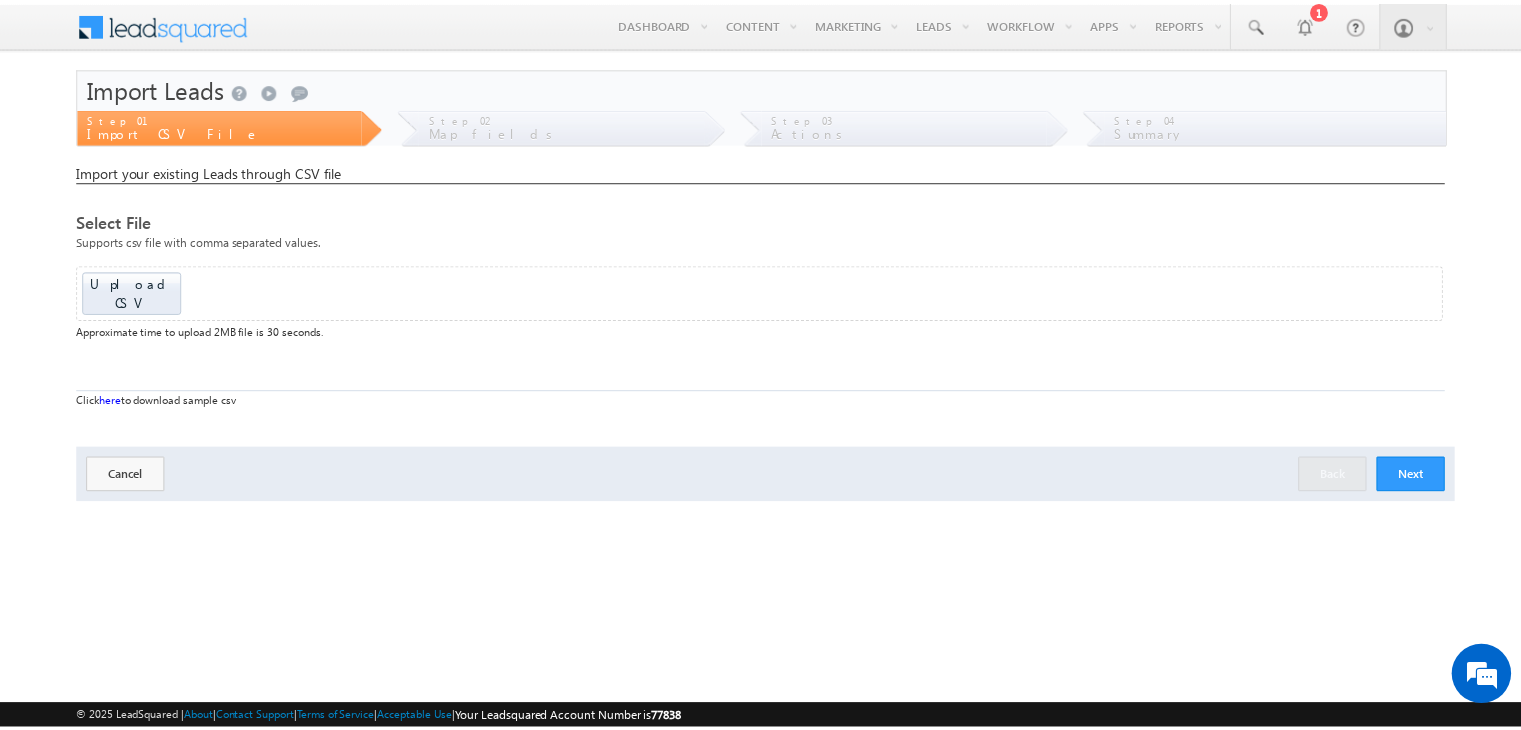 scroll, scrollTop: 0, scrollLeft: 0, axis: both 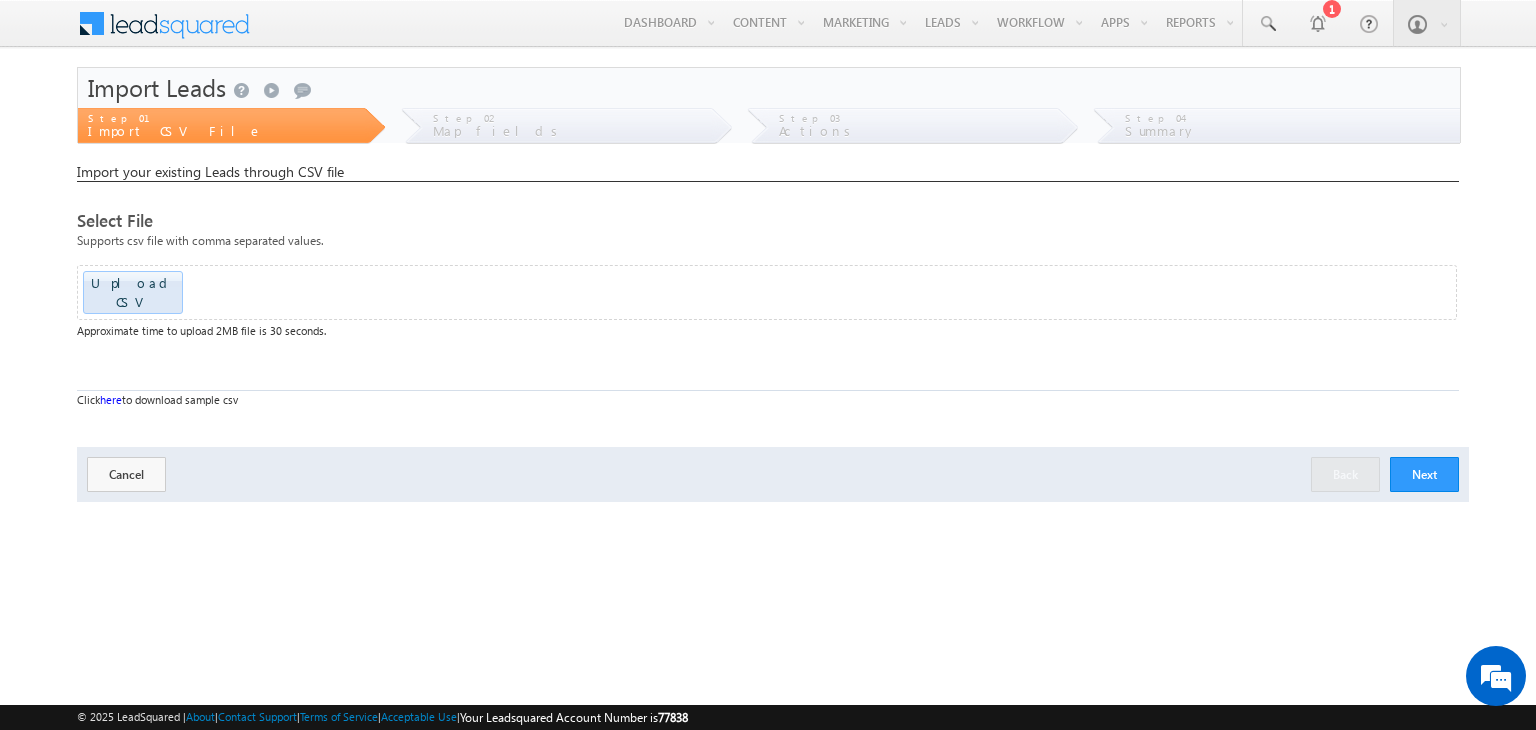 click at bounding box center [-1518, 286] 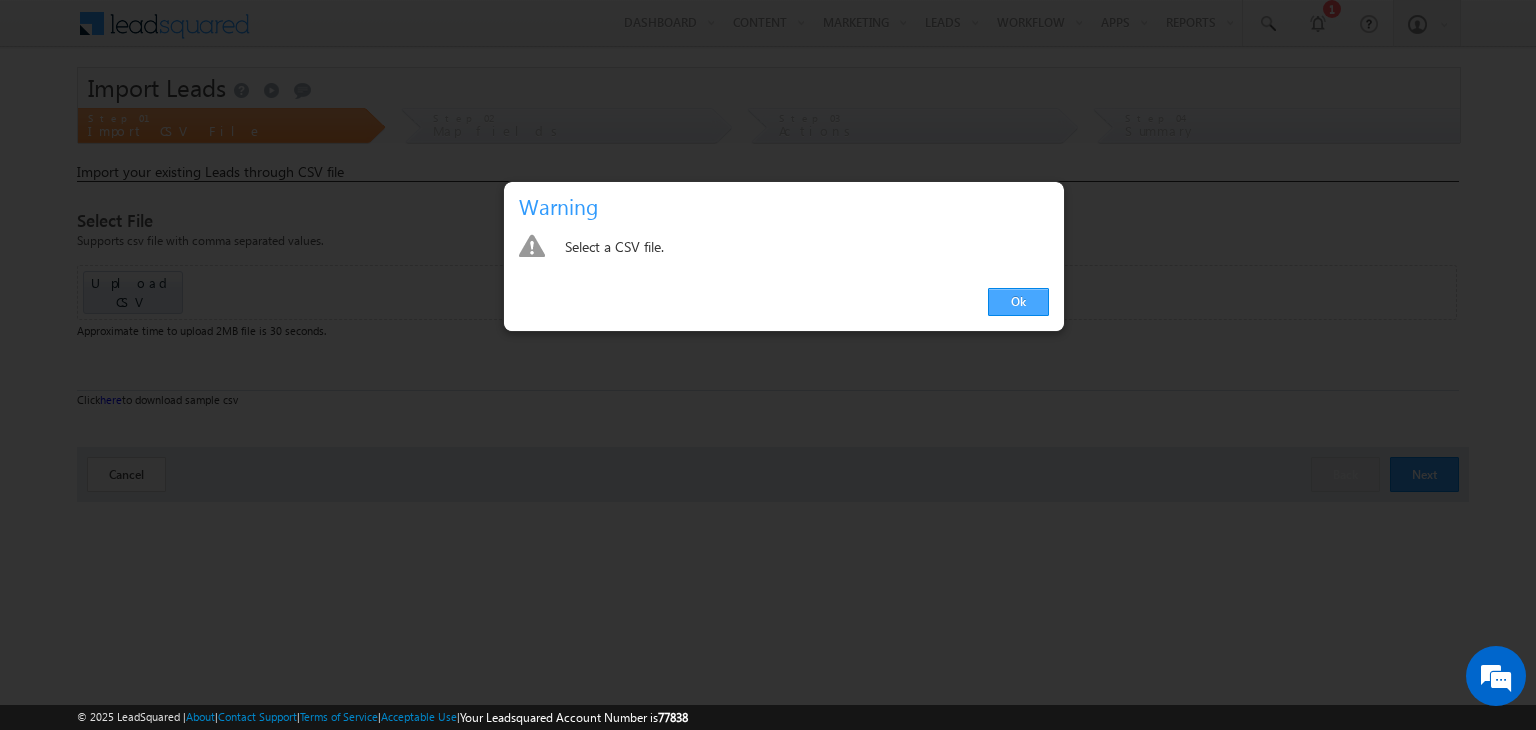 click on "Ok" at bounding box center [1018, 302] 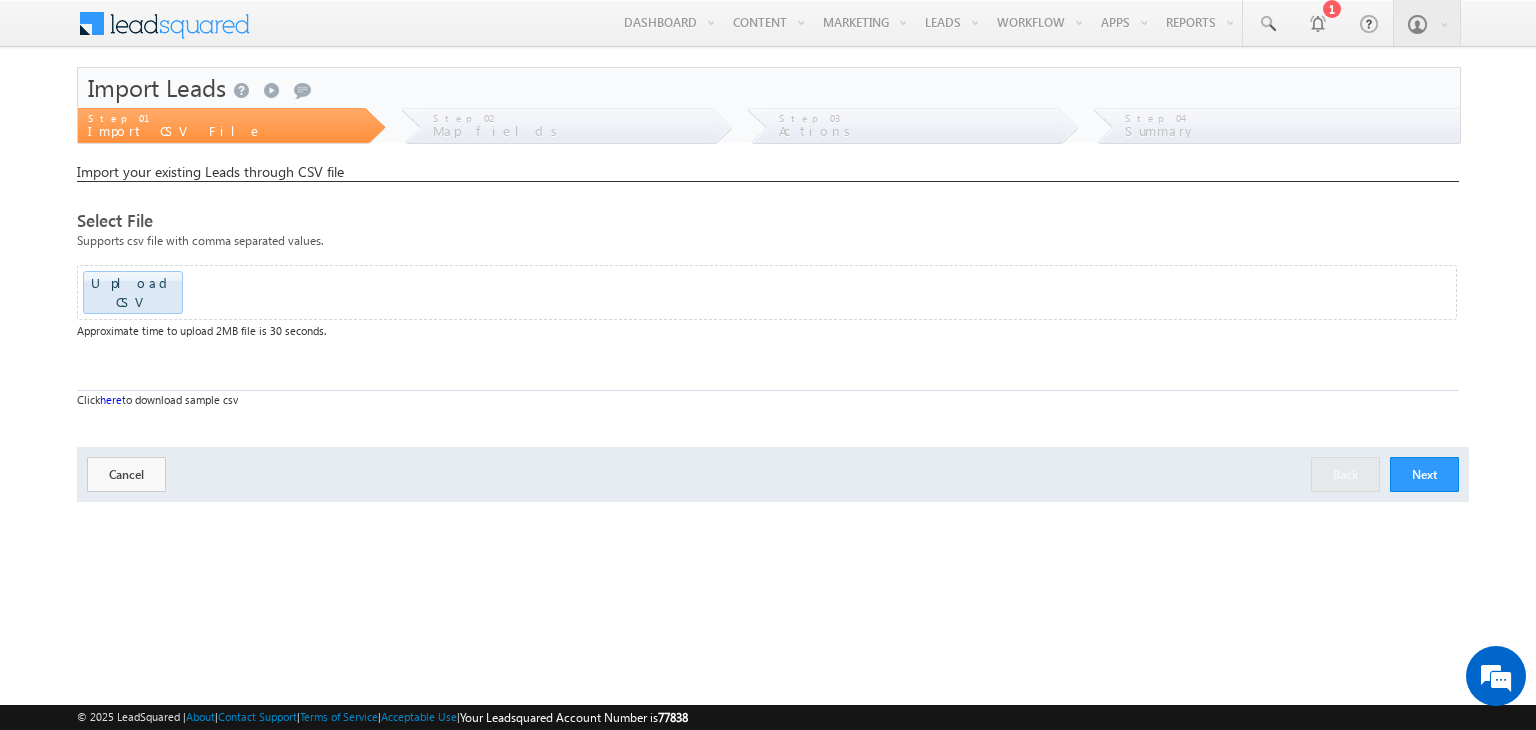 click at bounding box center [-1518, 286] 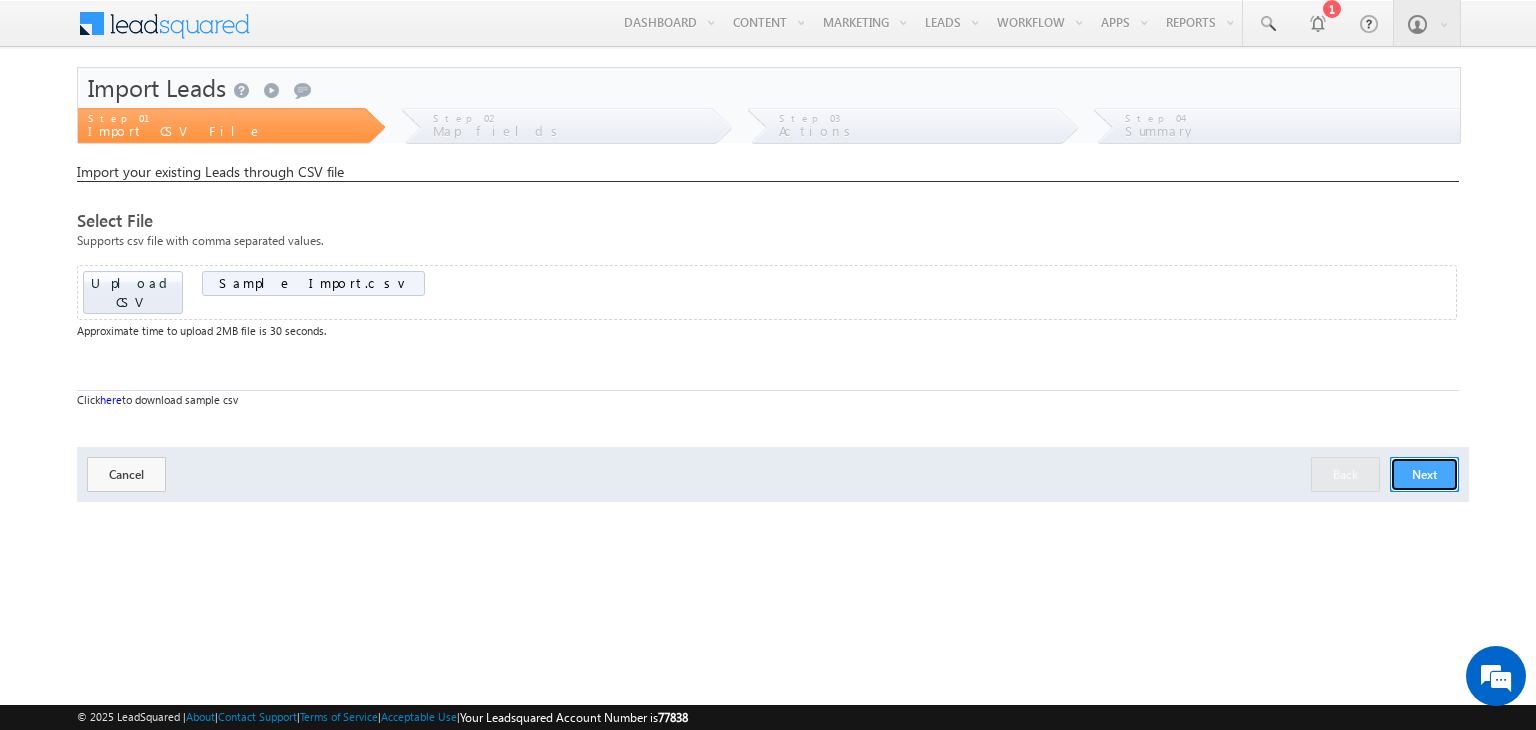 click on "Next" at bounding box center (1424, 474) 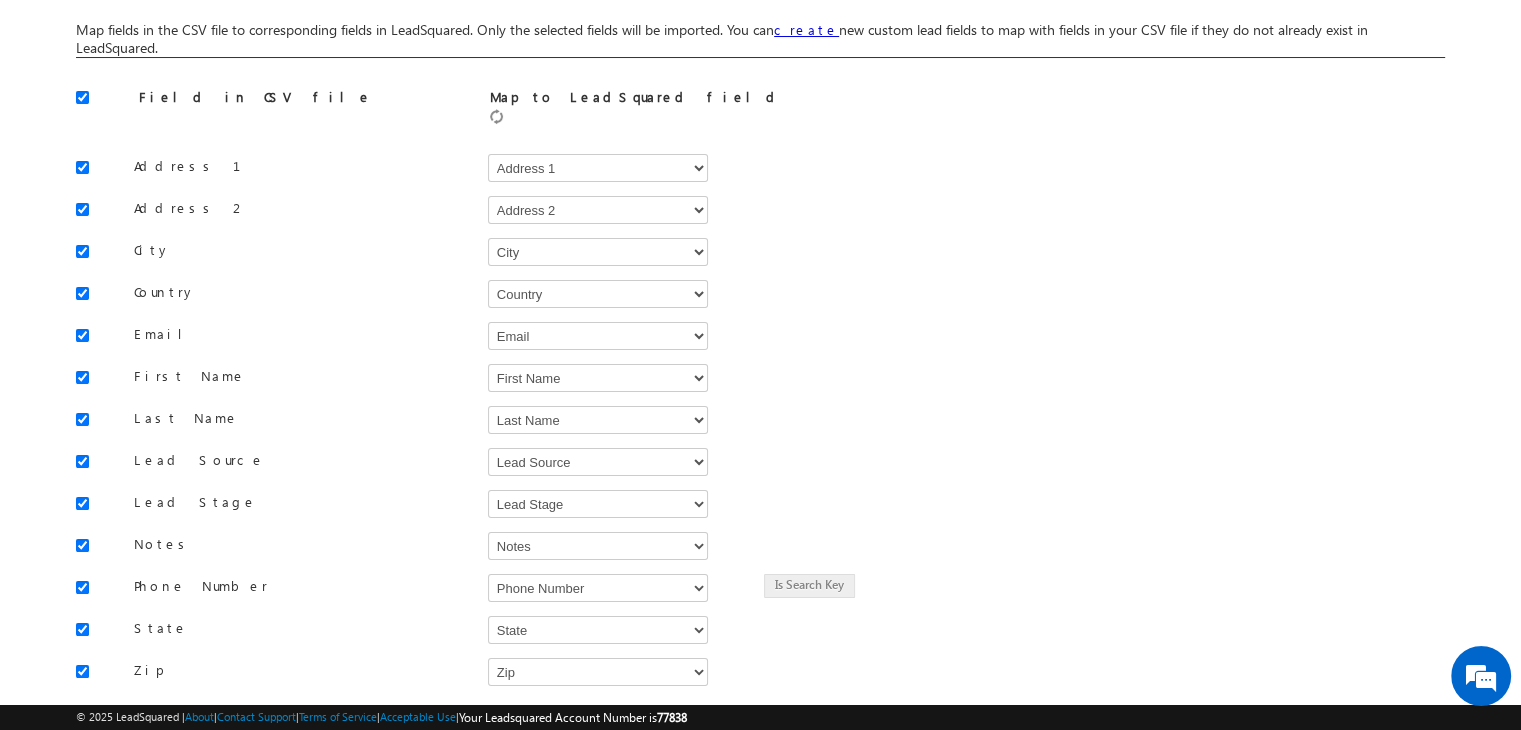 scroll, scrollTop: 260, scrollLeft: 0, axis: vertical 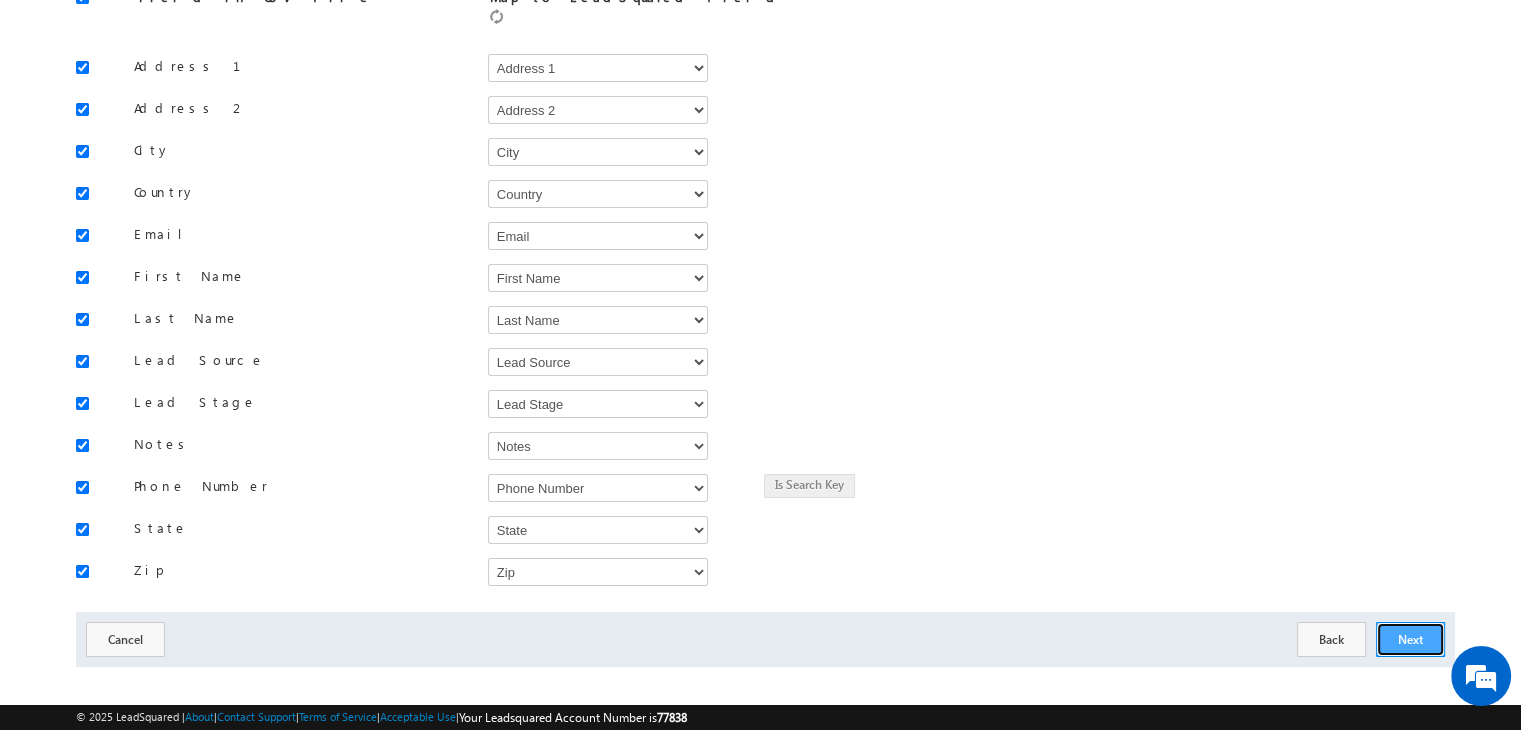 click on "Next" at bounding box center (1410, 639) 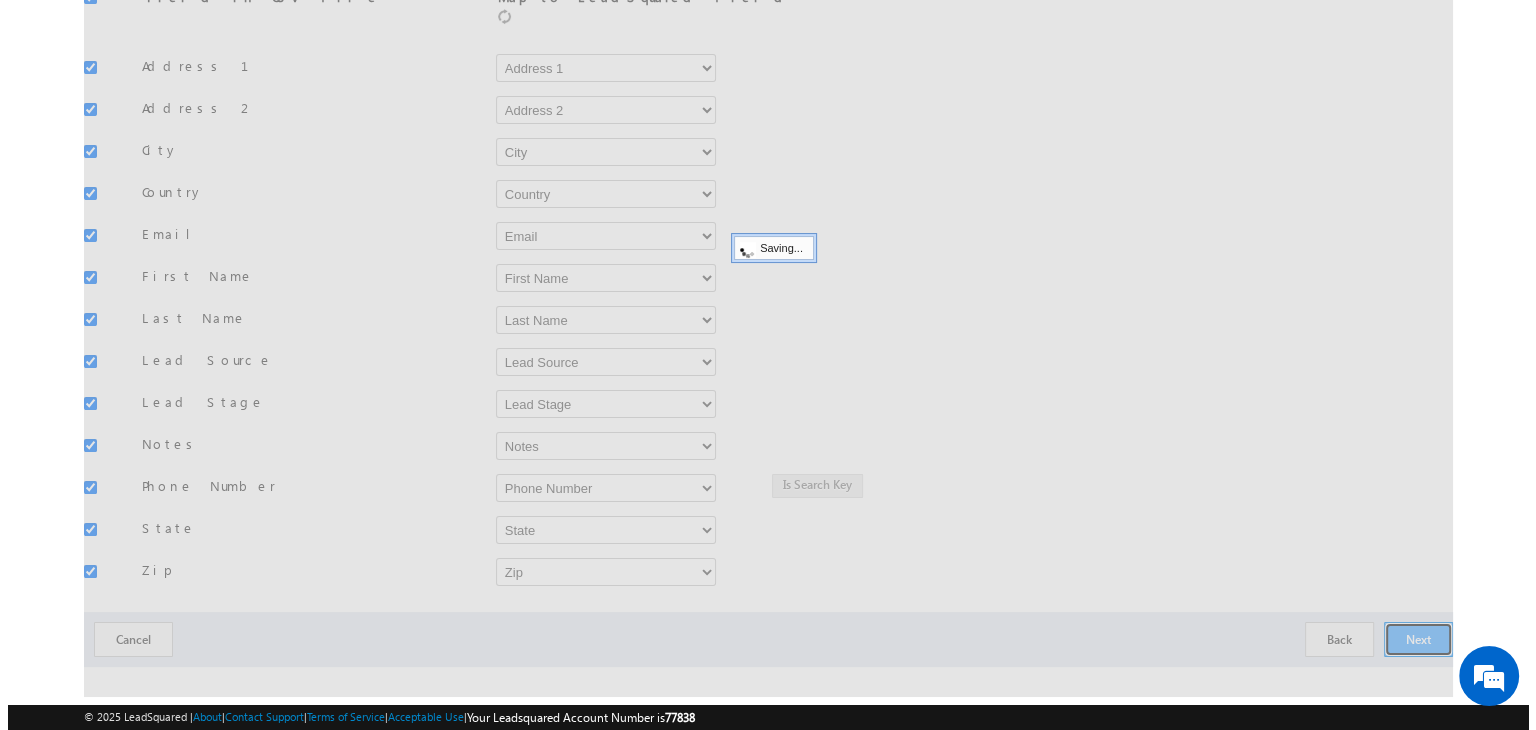 scroll, scrollTop: 0, scrollLeft: 0, axis: both 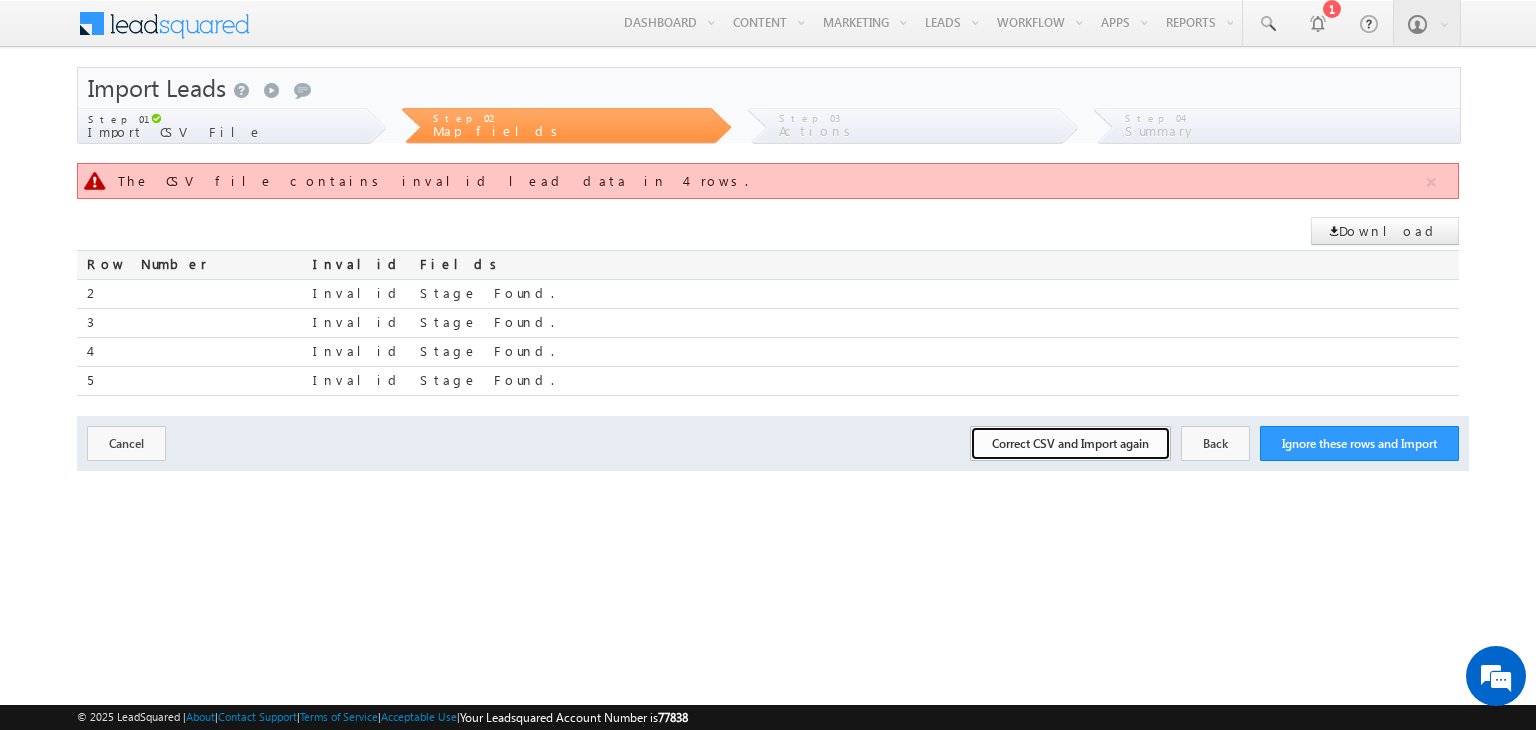 click on "Correct CSV and Import again" at bounding box center [1070, 443] 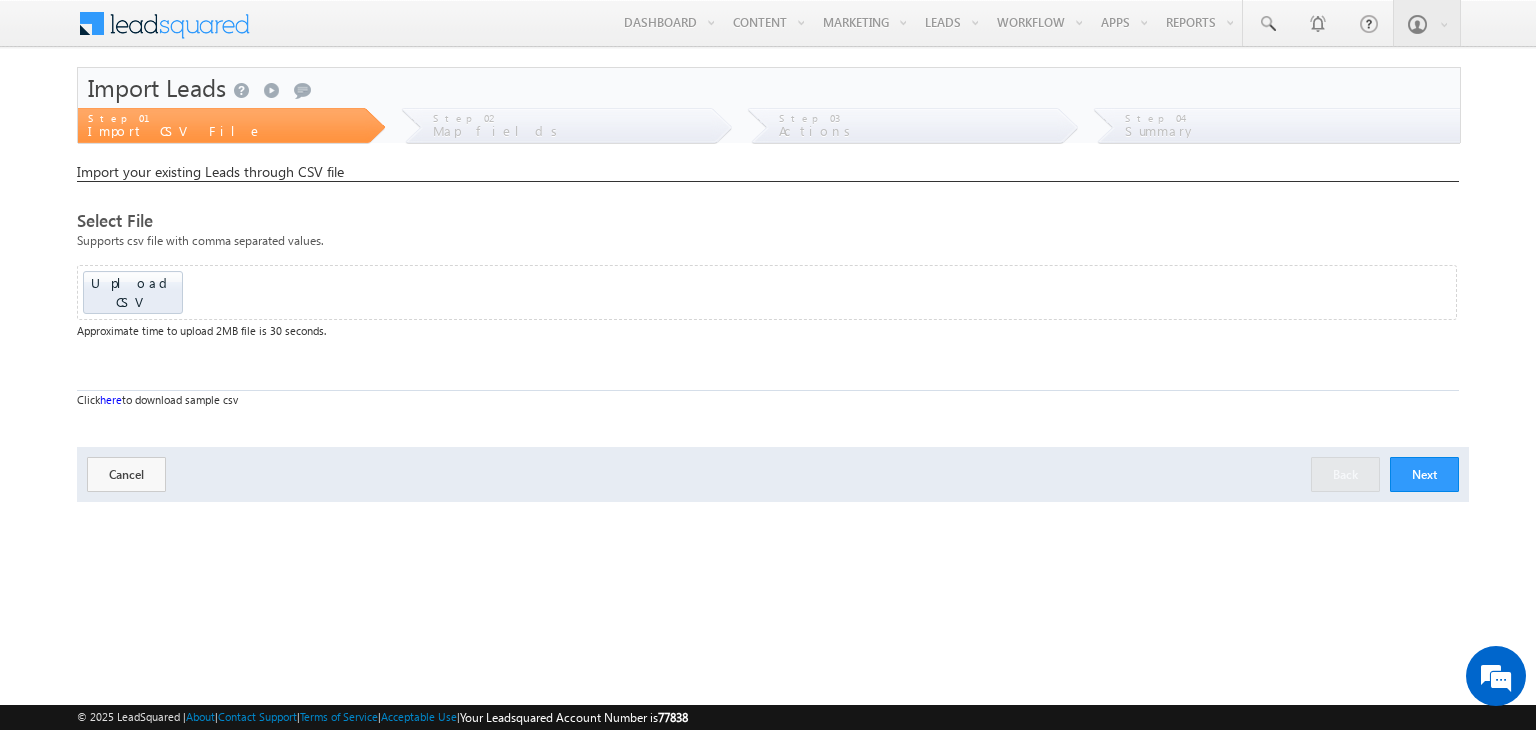 scroll, scrollTop: 0, scrollLeft: 0, axis: both 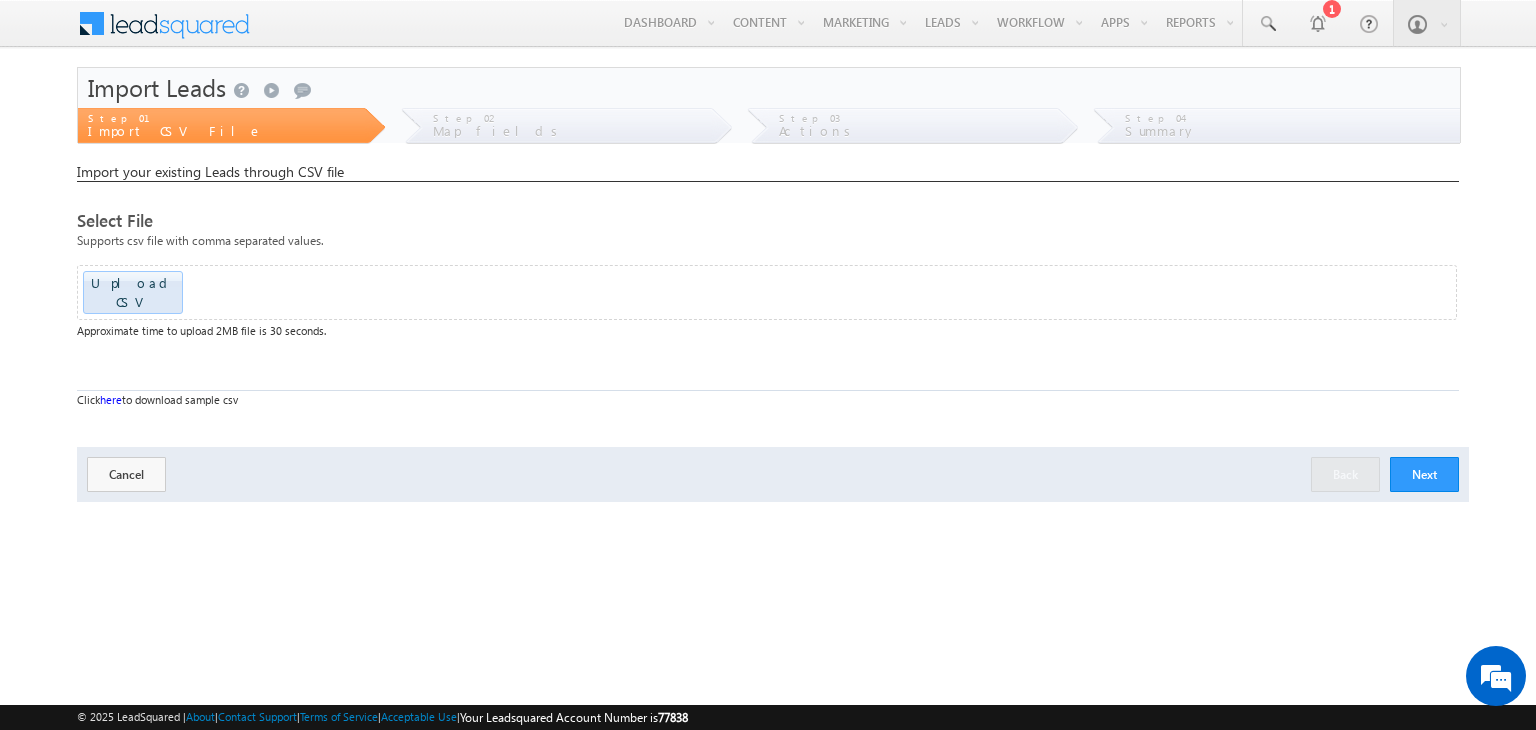 click at bounding box center (-1518, 286) 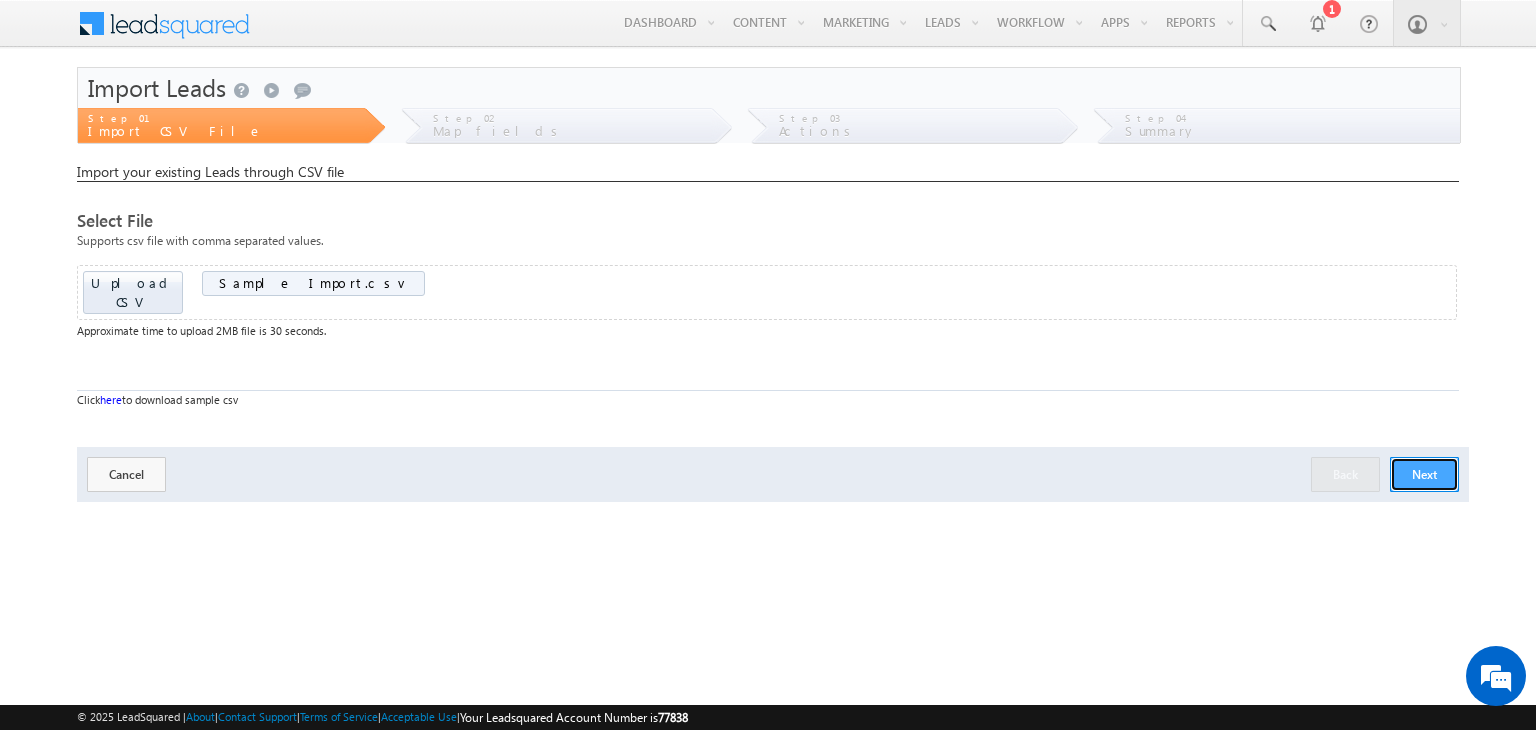 click on "Next" at bounding box center (1424, 474) 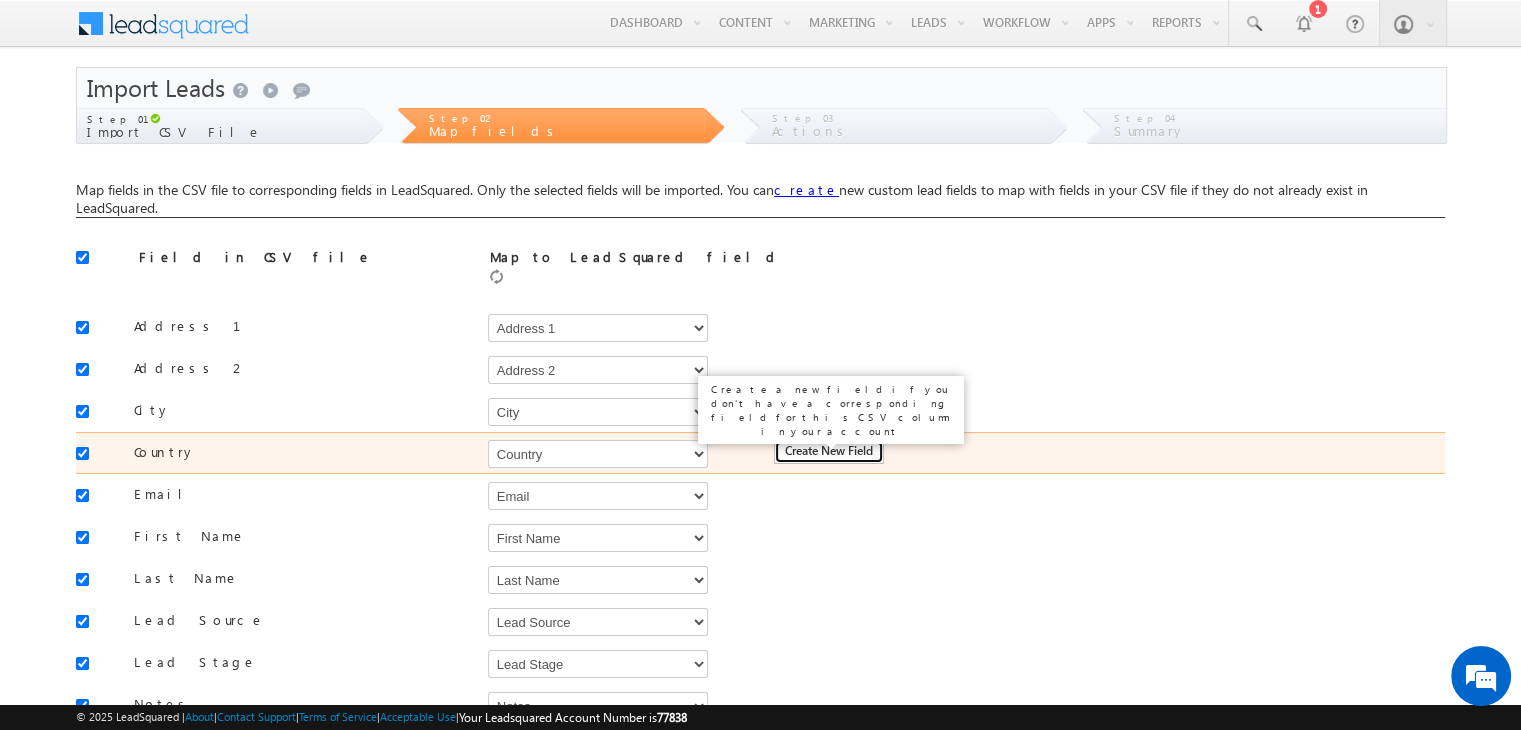 click on "Create New Field" at bounding box center [829, 452] 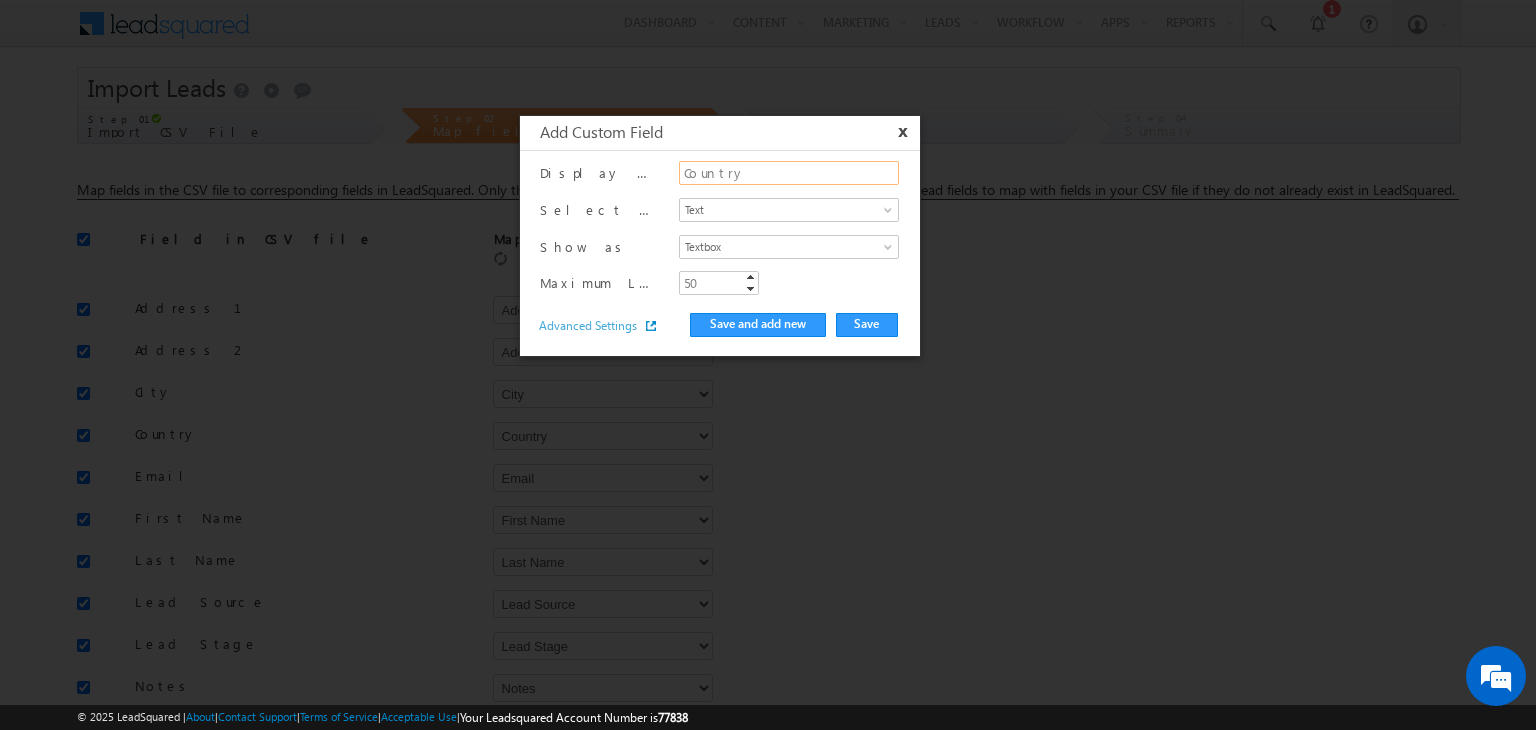 click on "Country" at bounding box center (789, 173) 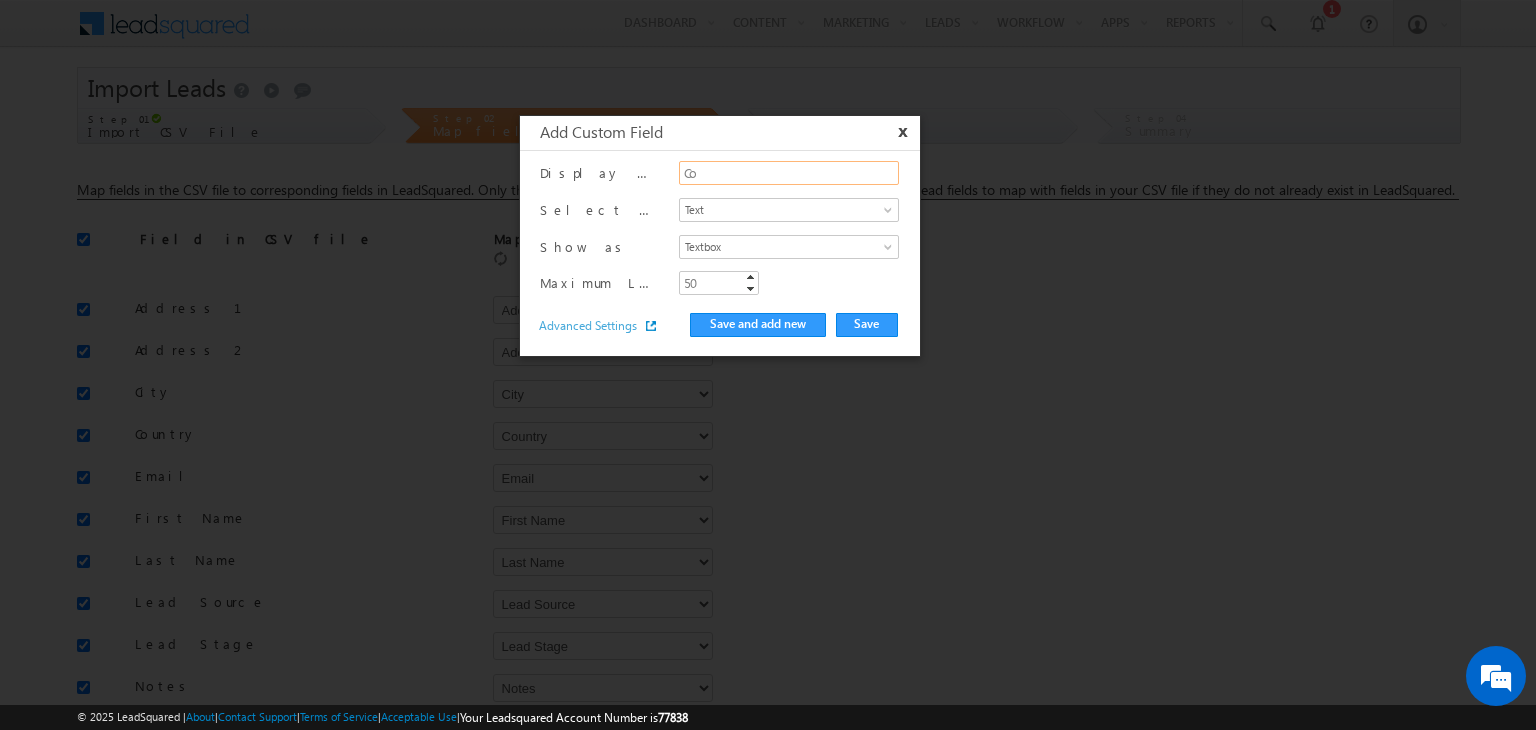 type on "C" 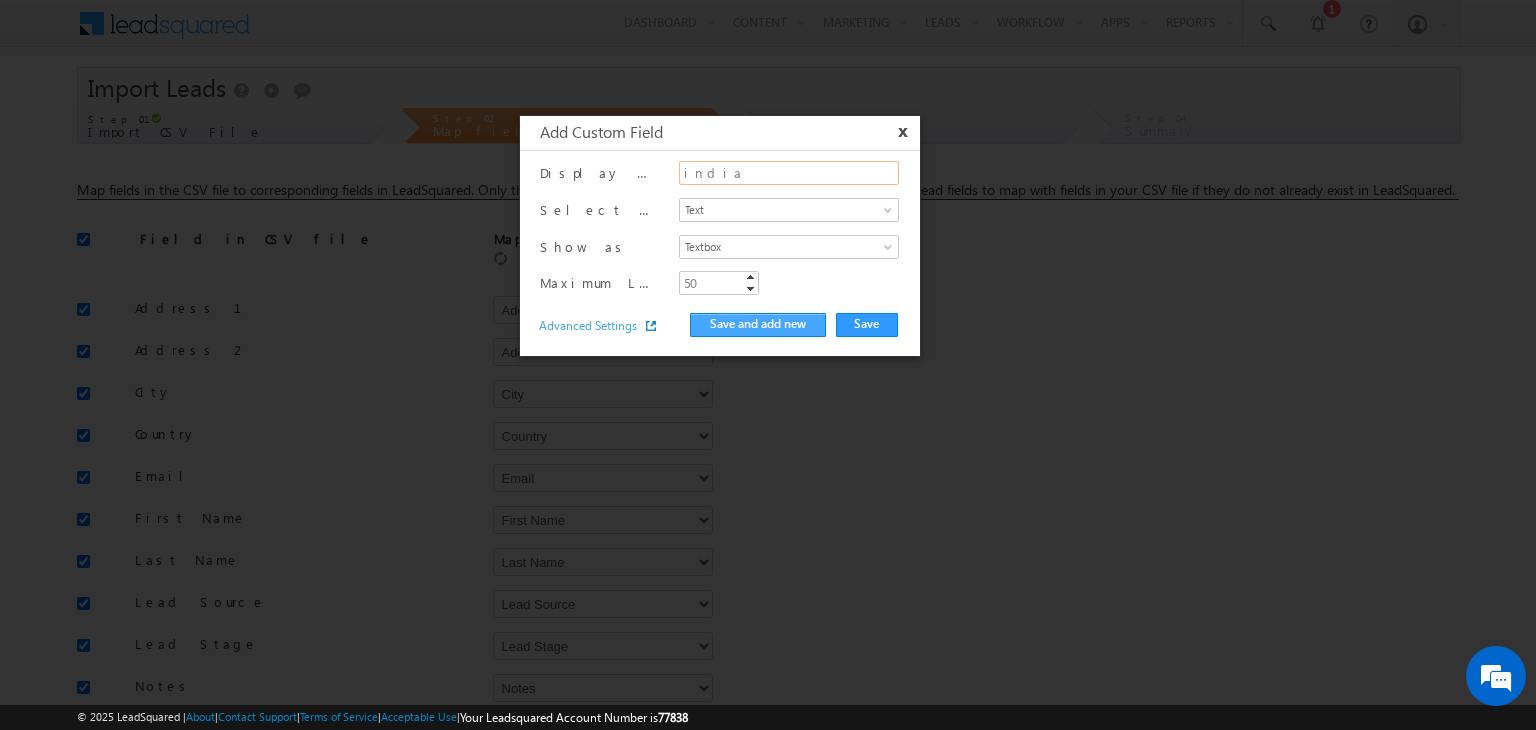 type on "india" 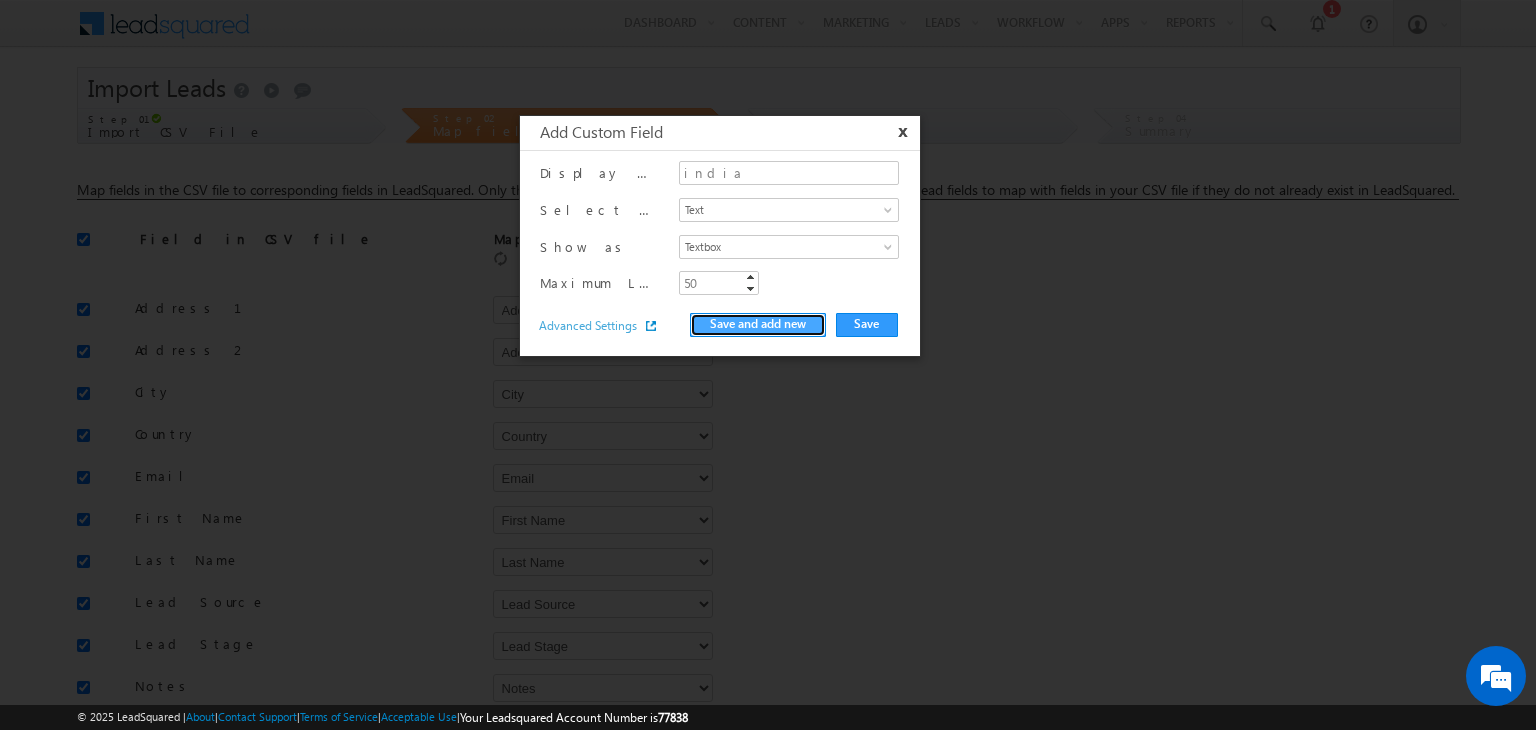 click on "Save and add new" at bounding box center [758, 325] 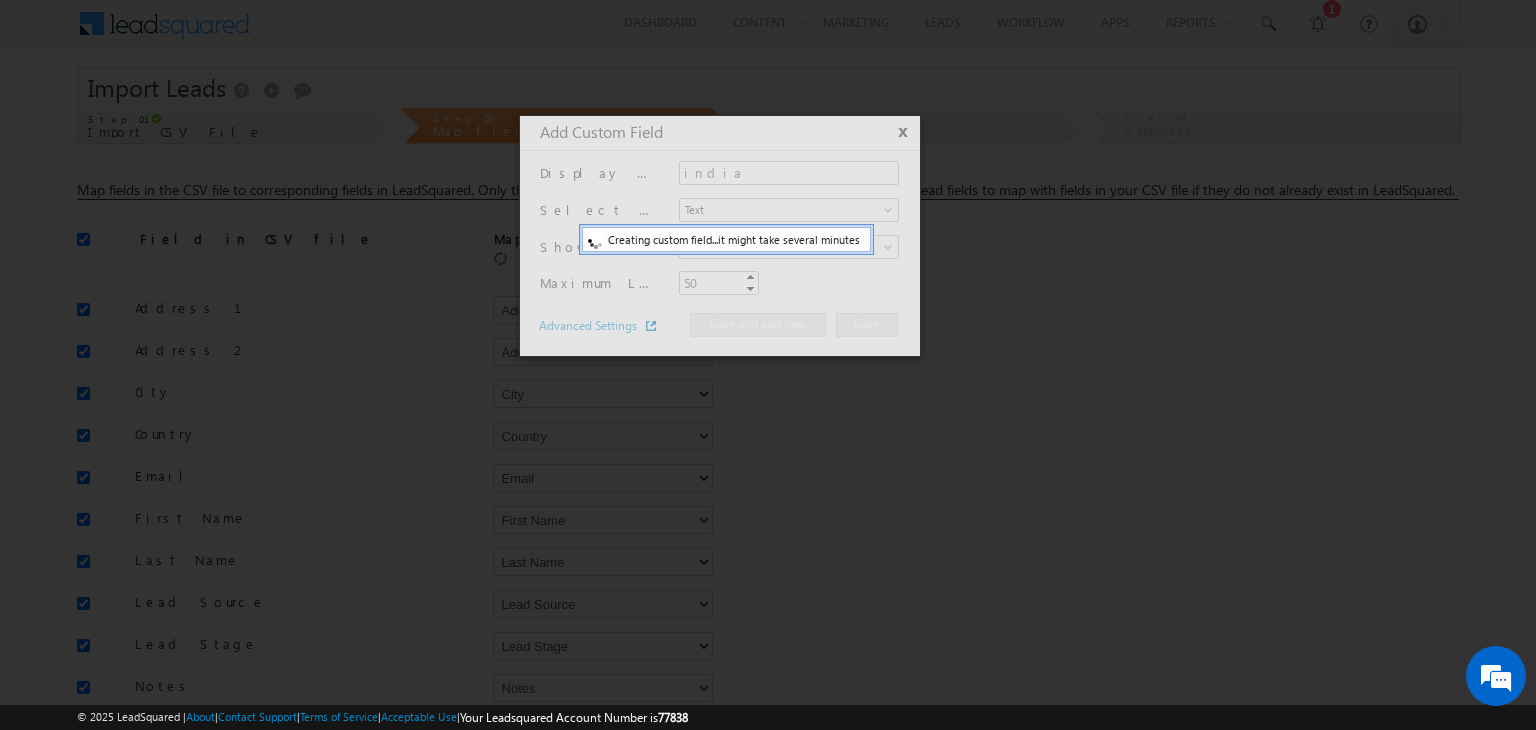 type 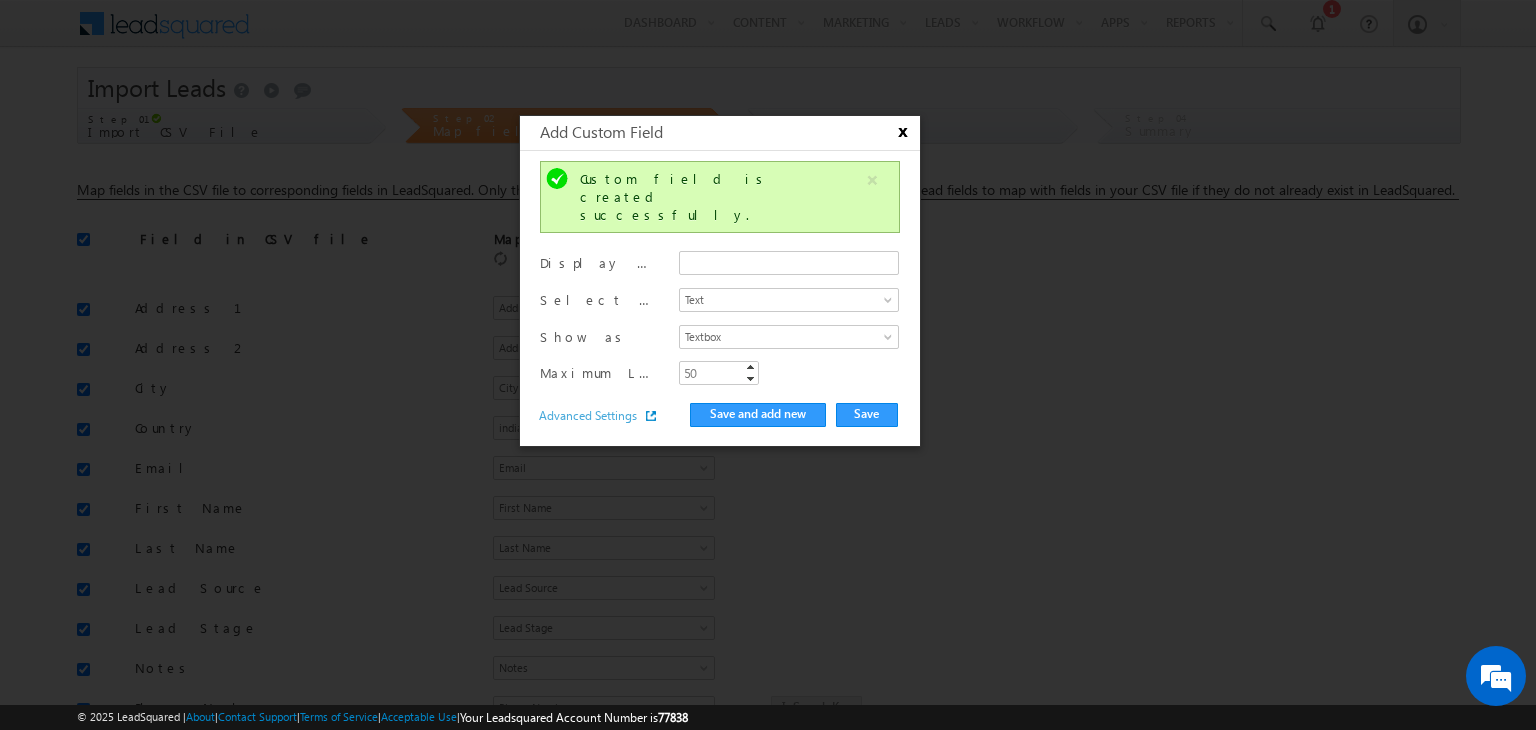 click on "x" at bounding box center (900, 132) 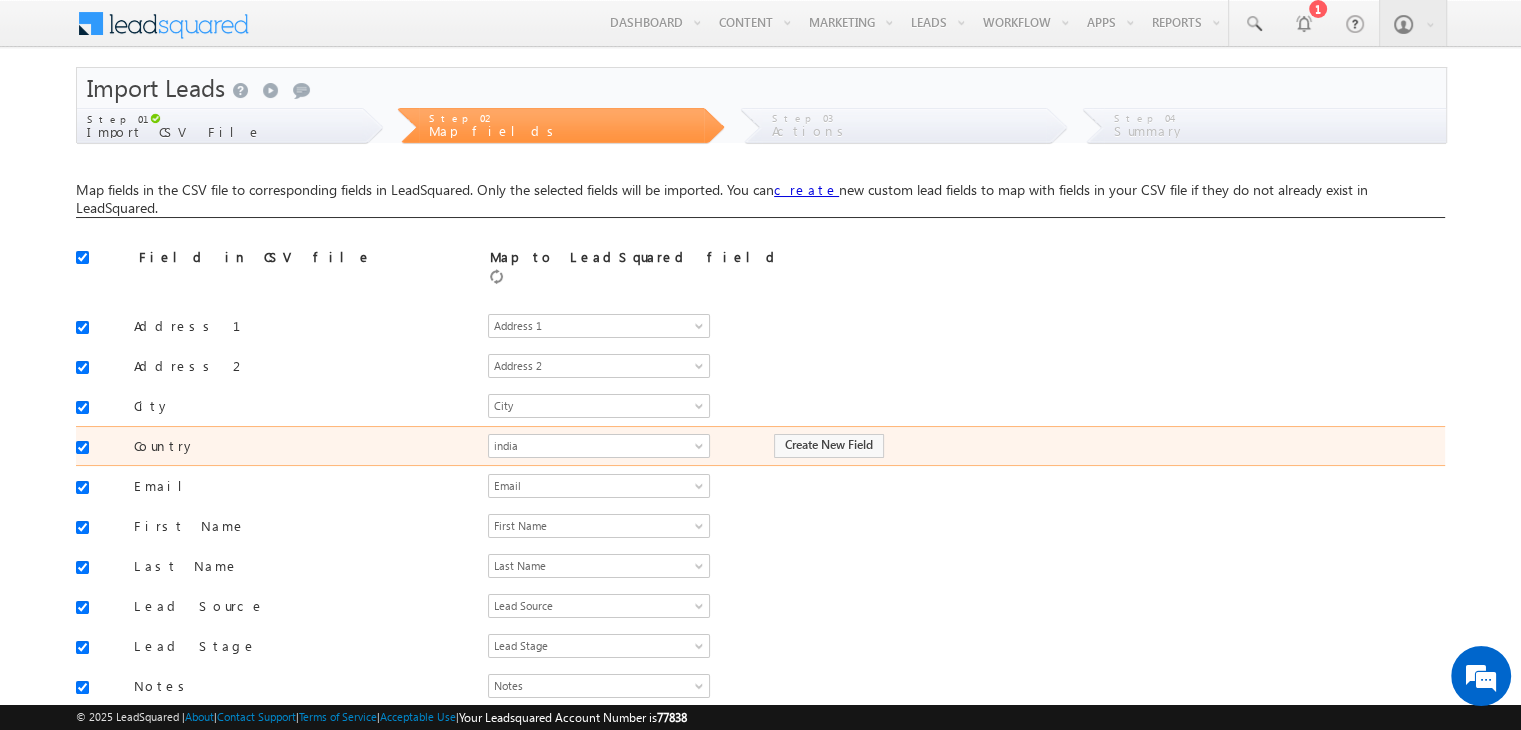 click on "Create New Field" at bounding box center (1077, 446) 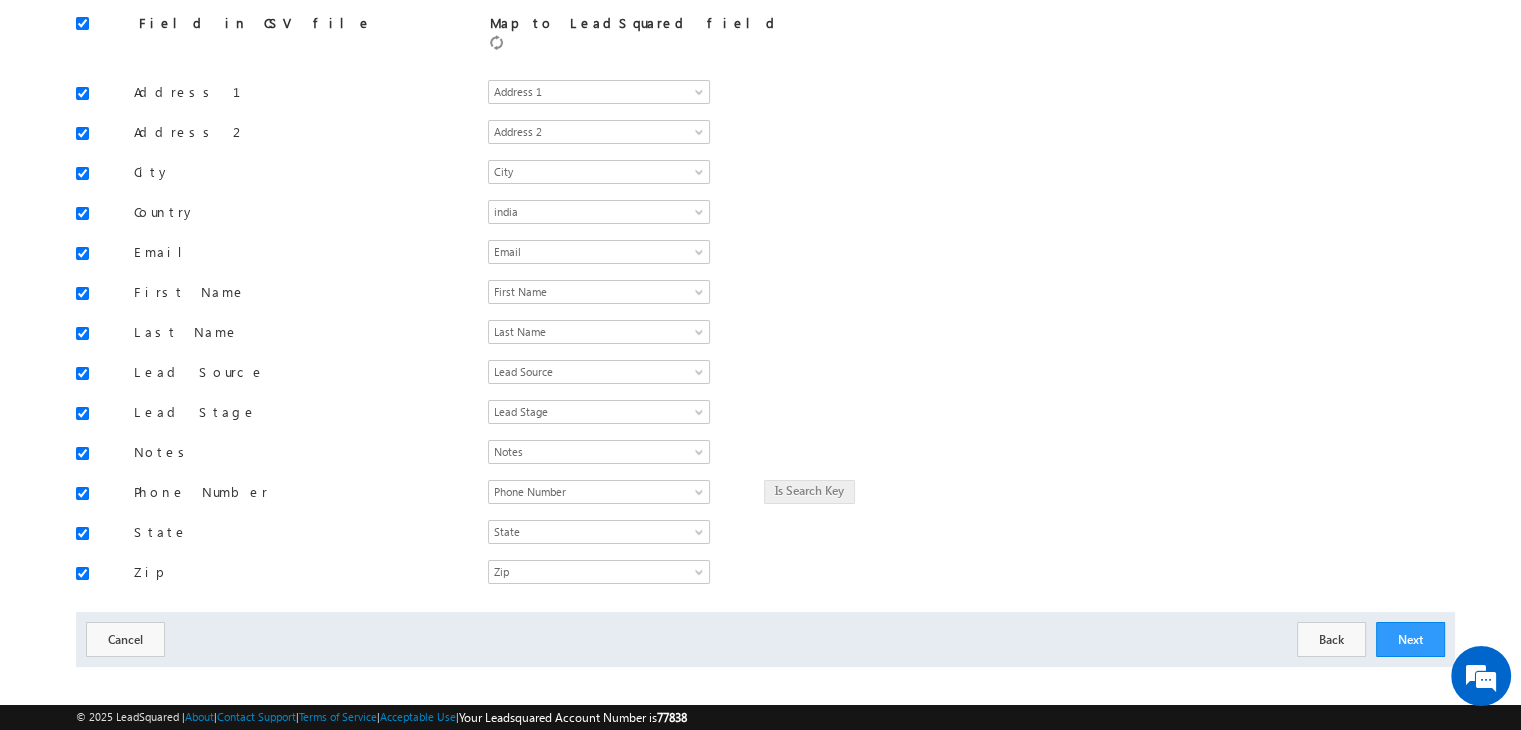 scroll, scrollTop: 0, scrollLeft: 0, axis: both 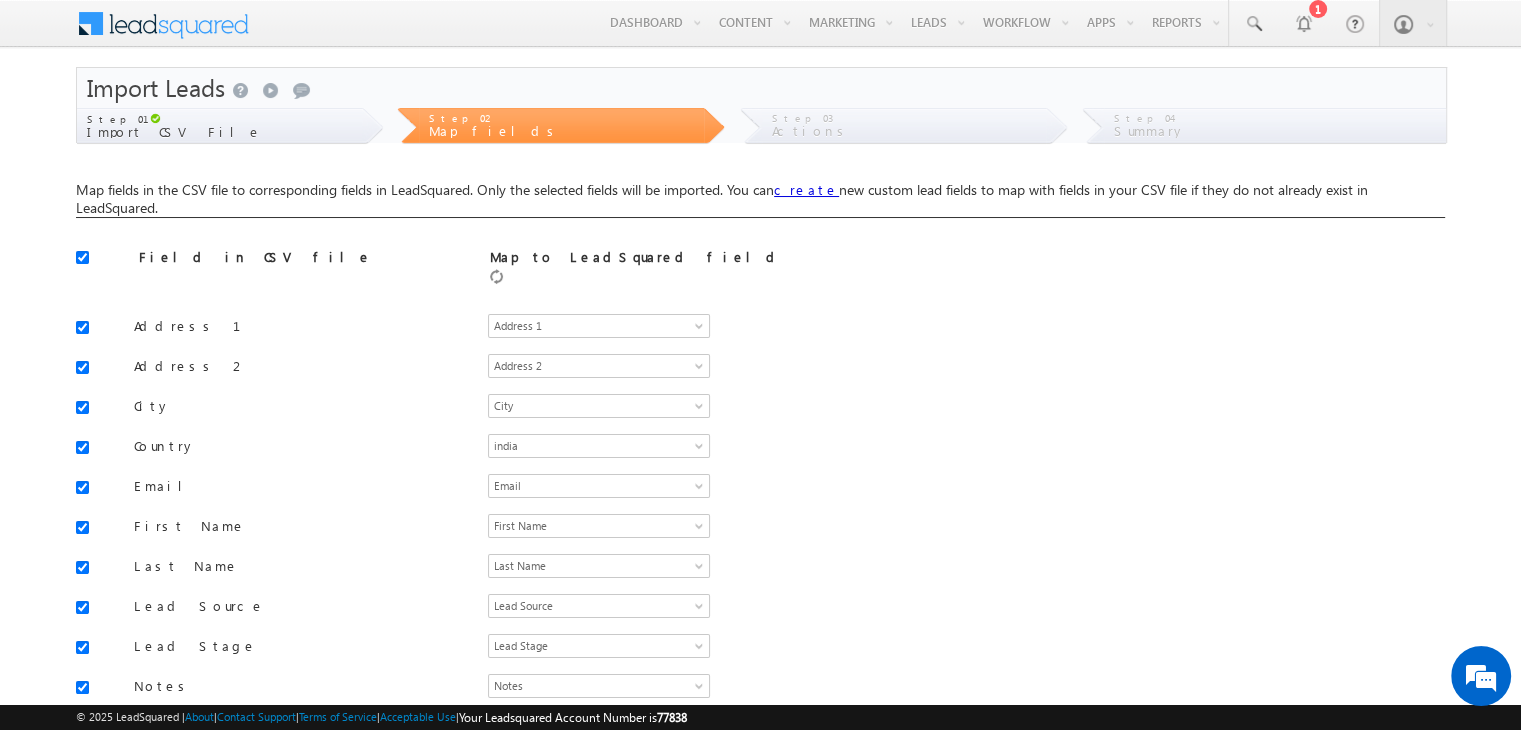 click on "Step 03" at bounding box center [909, 116] 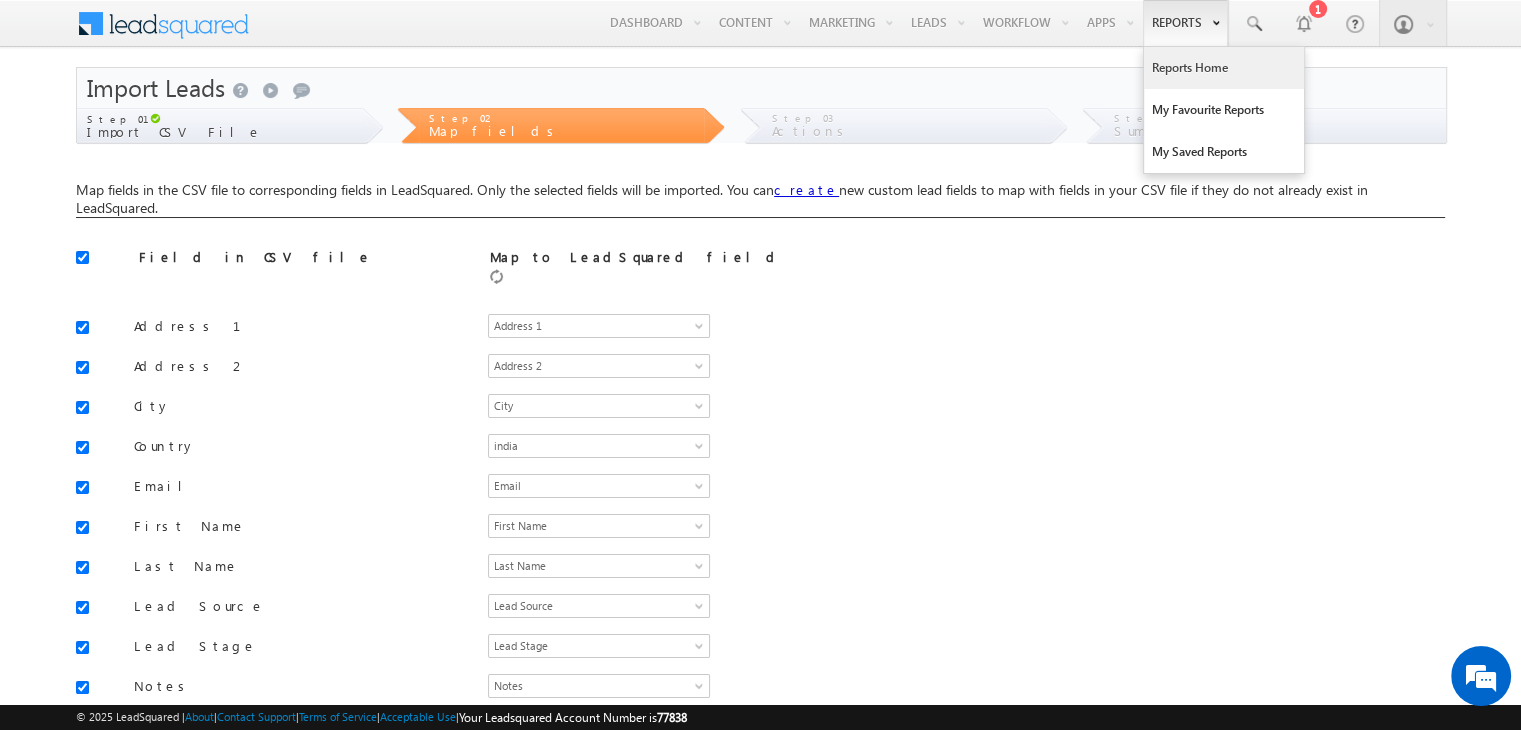click on "Reports Home" at bounding box center (1224, 68) 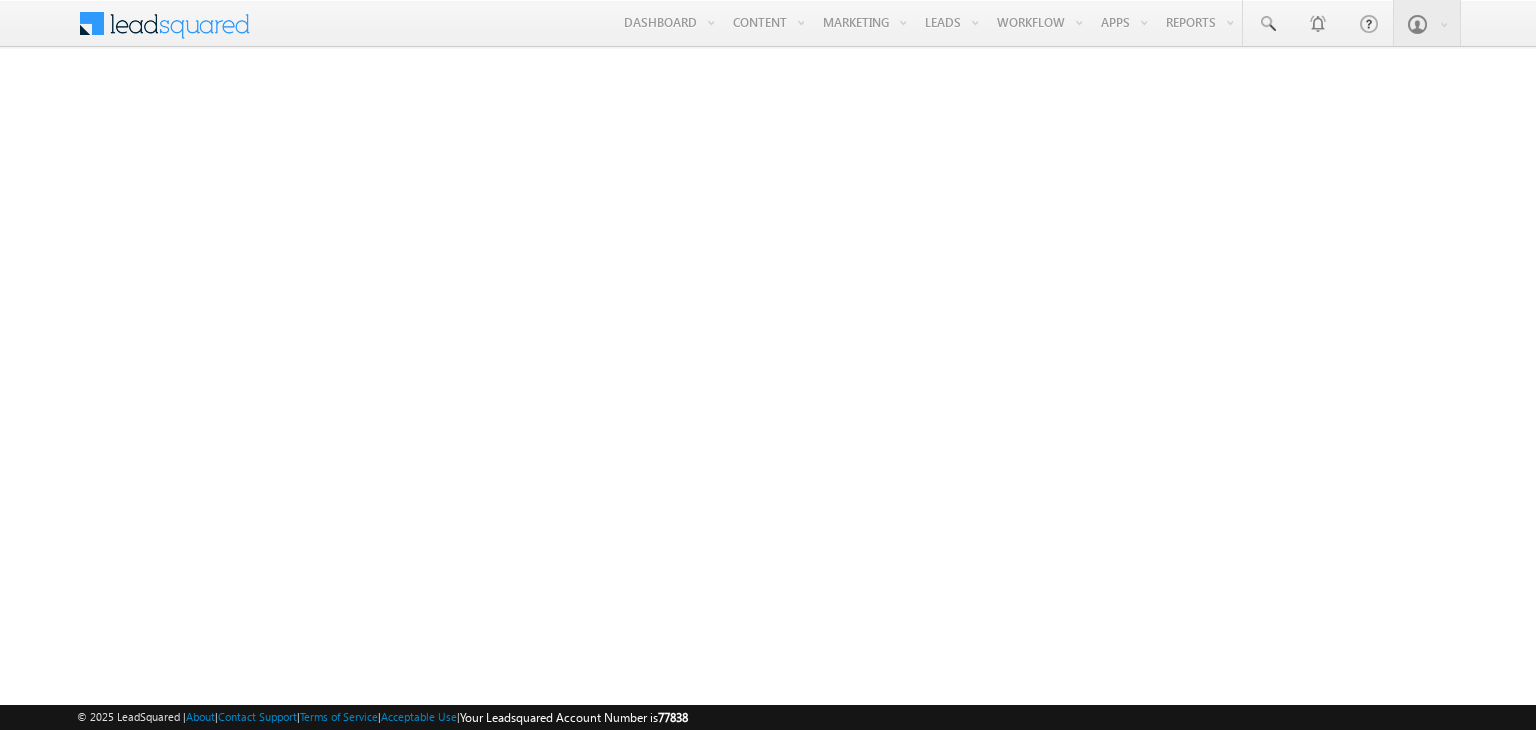 scroll, scrollTop: 0, scrollLeft: 0, axis: both 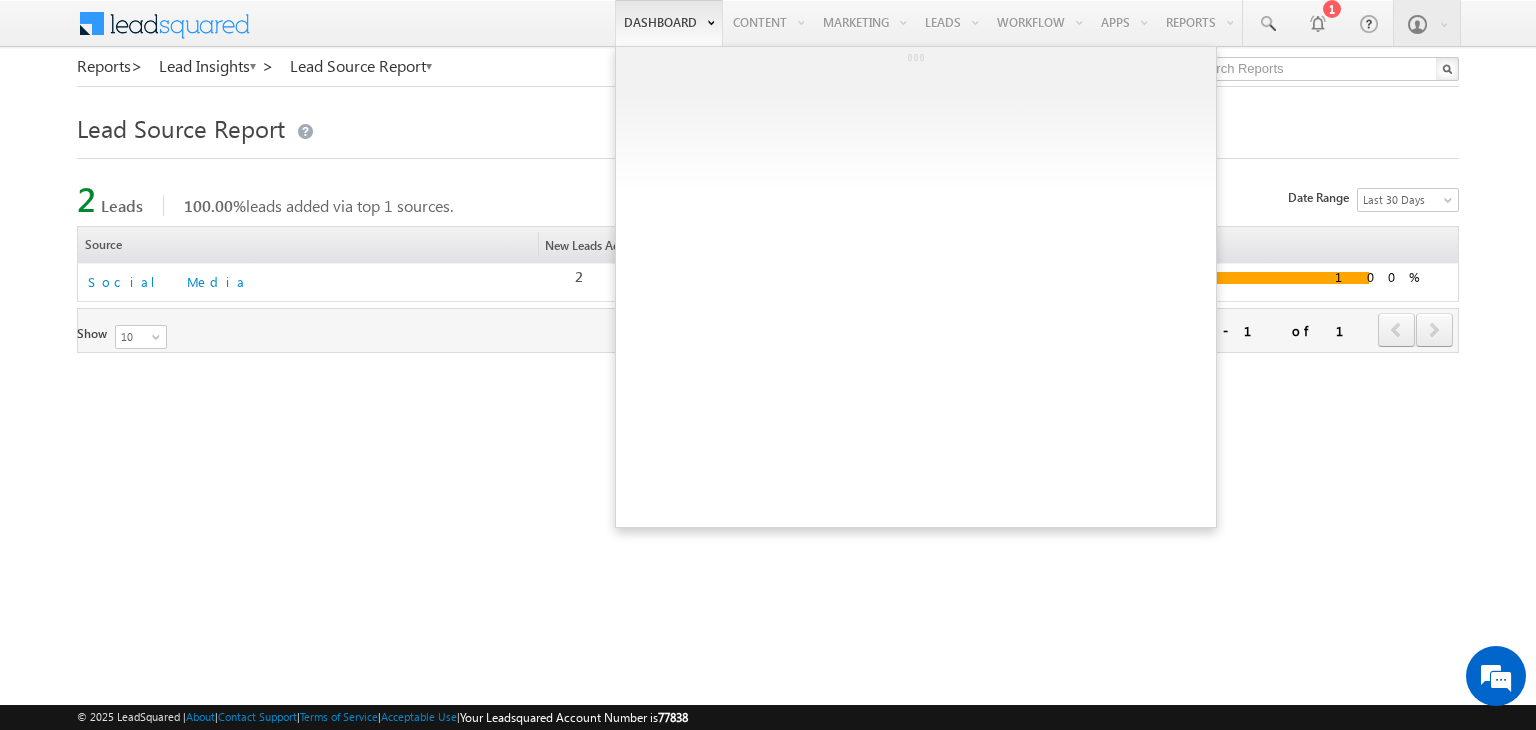 click on "Dashboard" at bounding box center [669, 23] 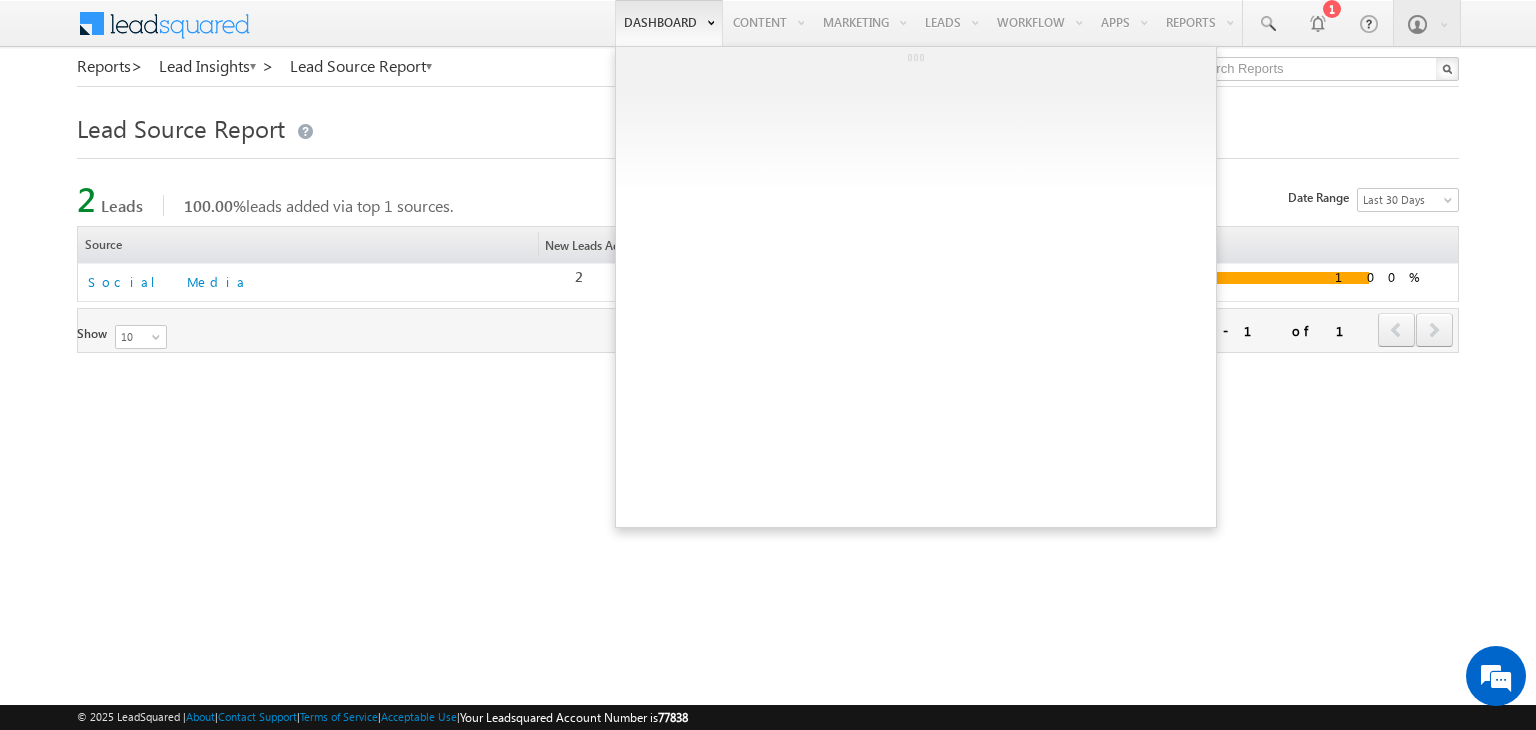 click on "Dashboard" at bounding box center (669, 23) 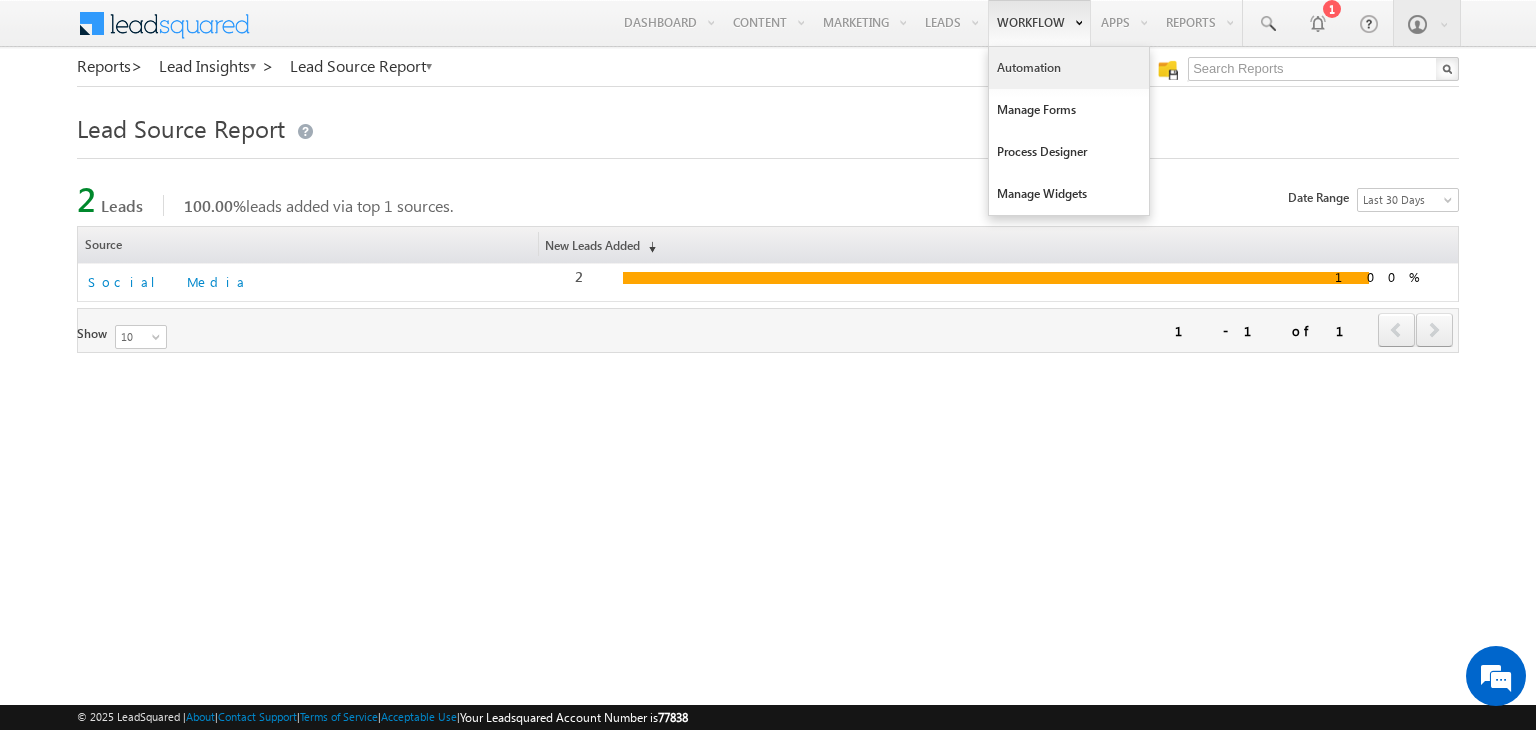 click on "Automation" at bounding box center [1069, 68] 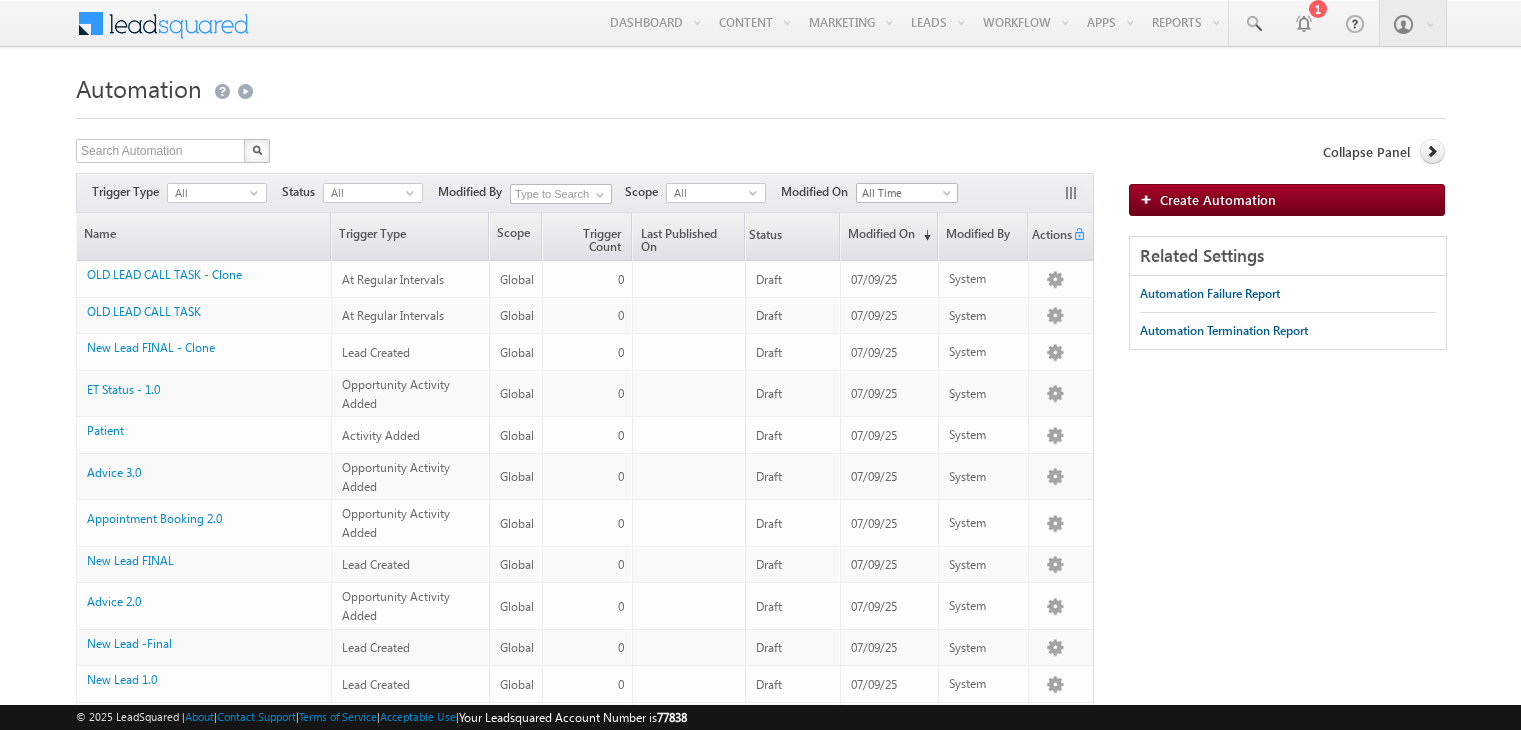 scroll, scrollTop: 0, scrollLeft: 0, axis: both 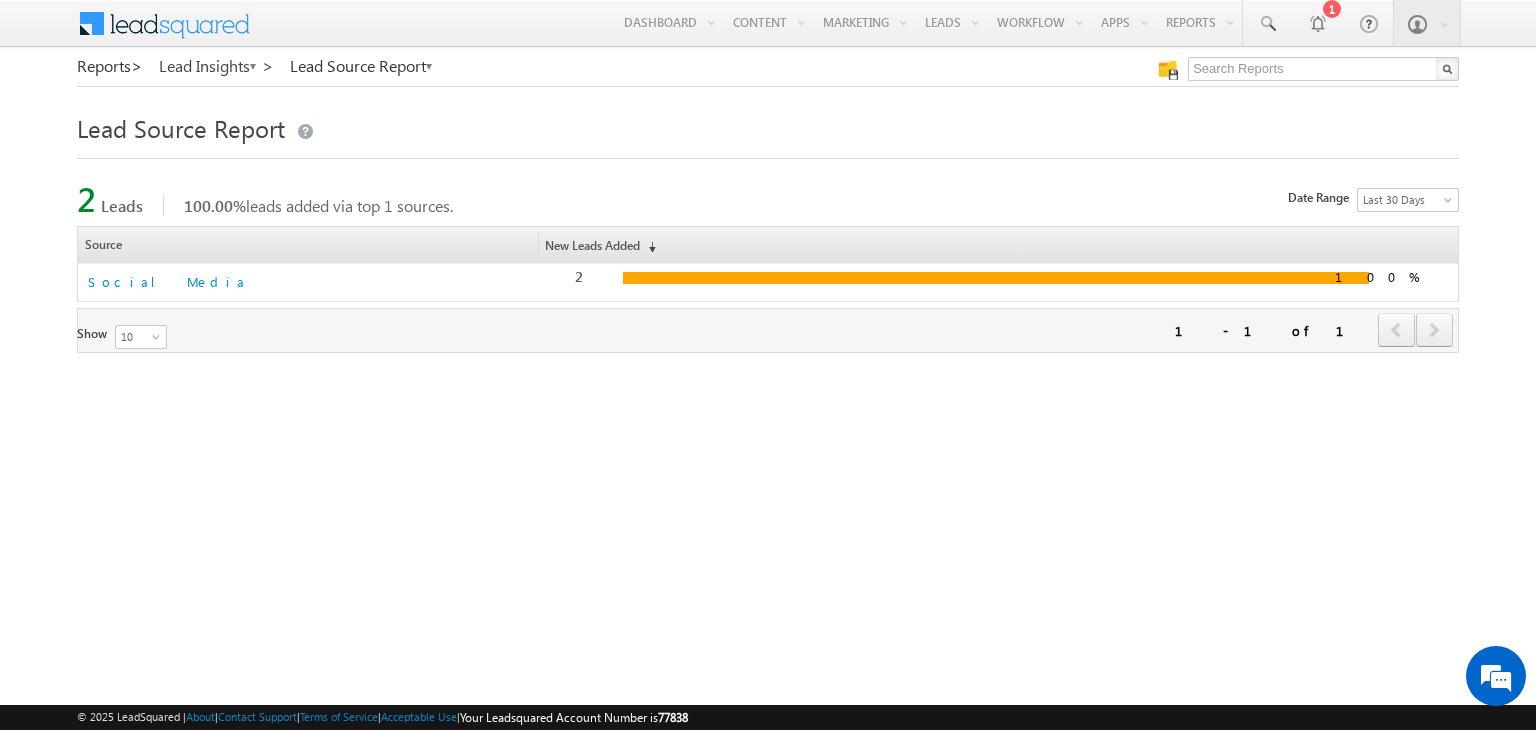 click on "Lead Insights
>" at bounding box center [216, 66] 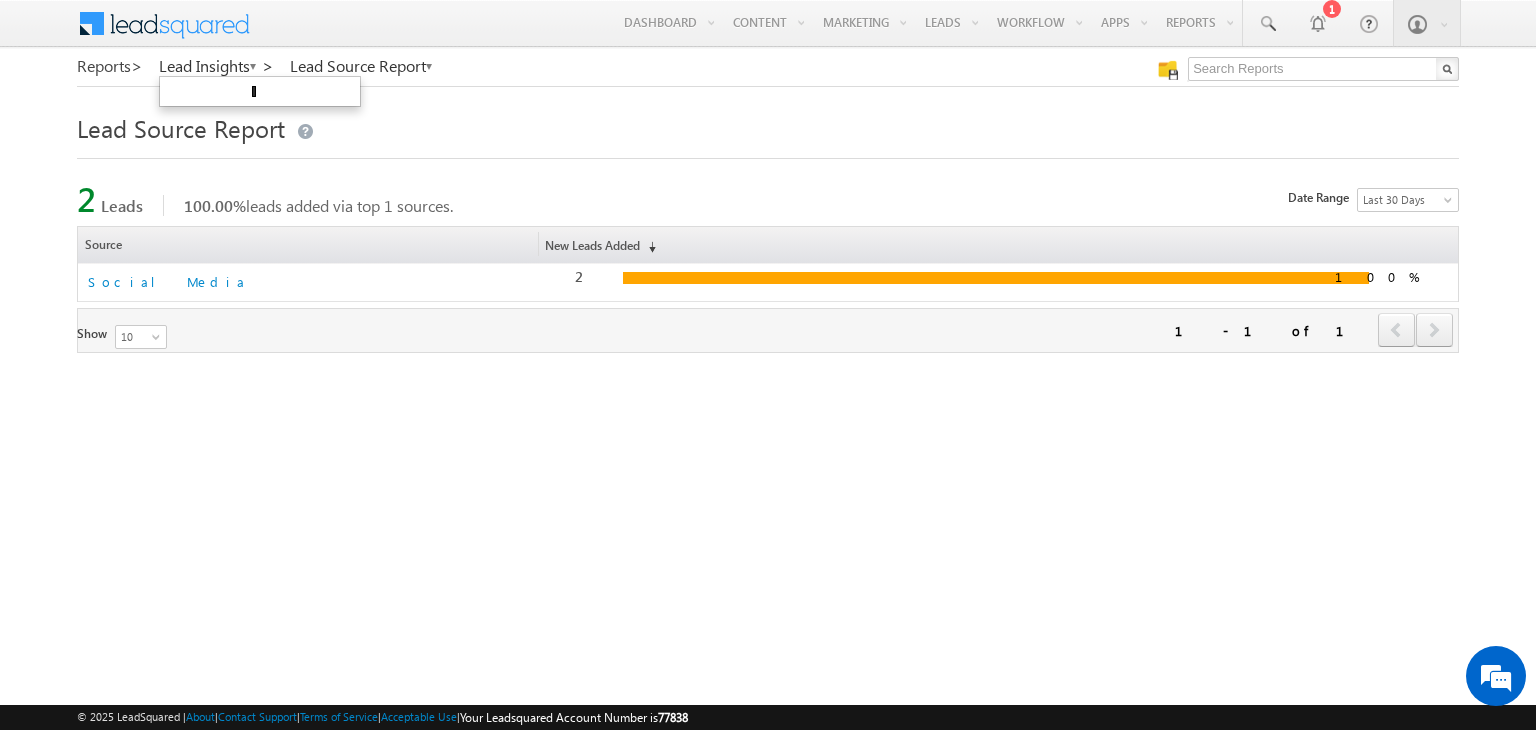 click on "Reports  >" at bounding box center (110, 66) 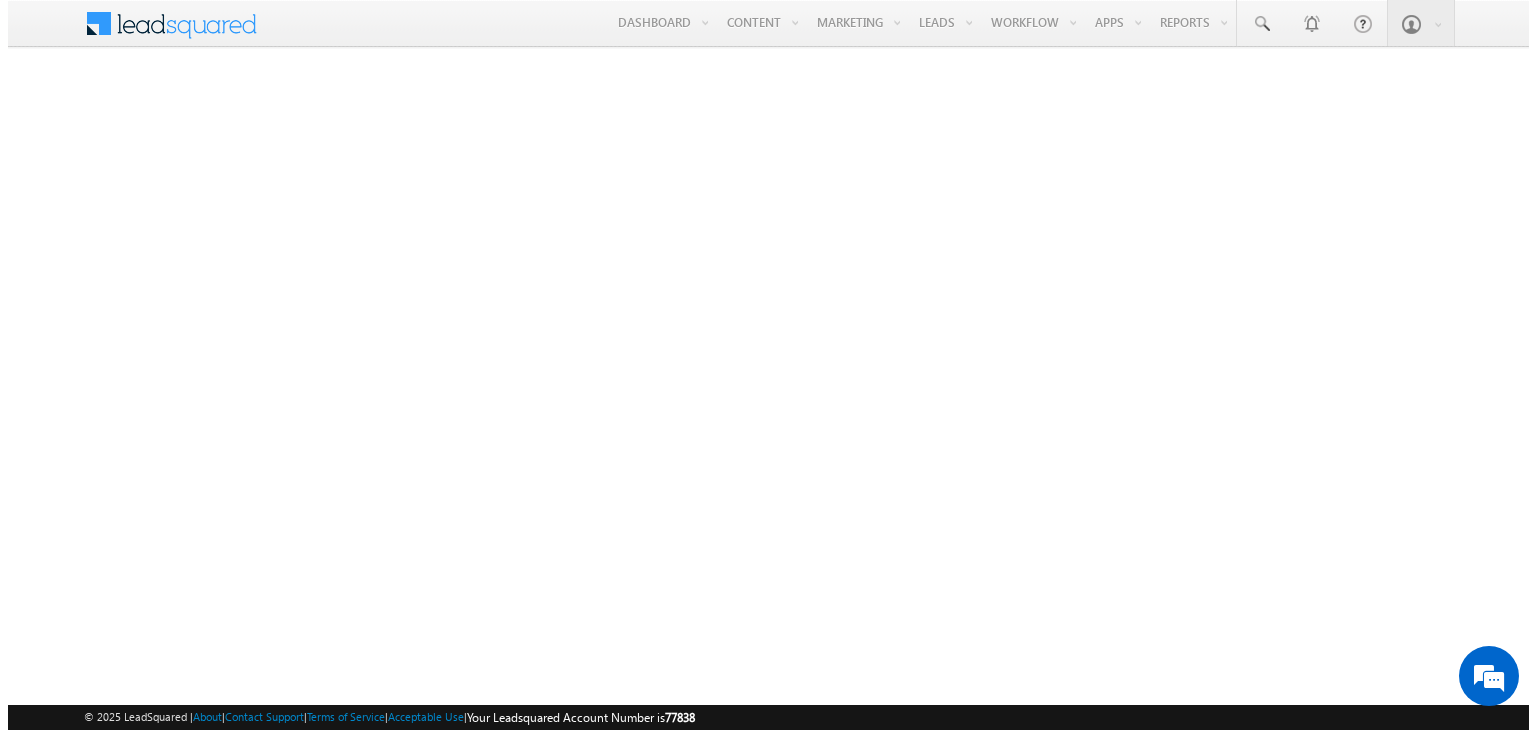 scroll, scrollTop: 0, scrollLeft: 0, axis: both 